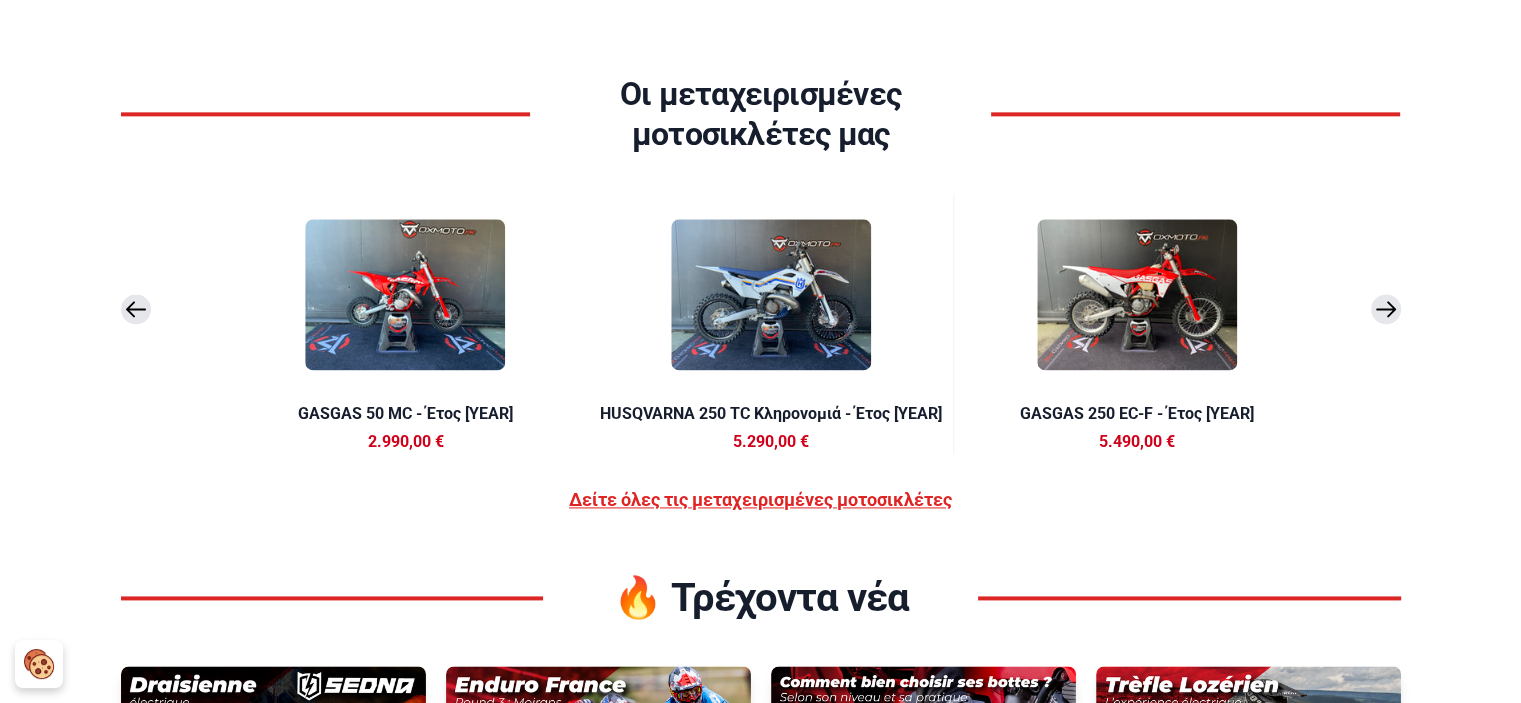 scroll, scrollTop: 2640, scrollLeft: 0, axis: vertical 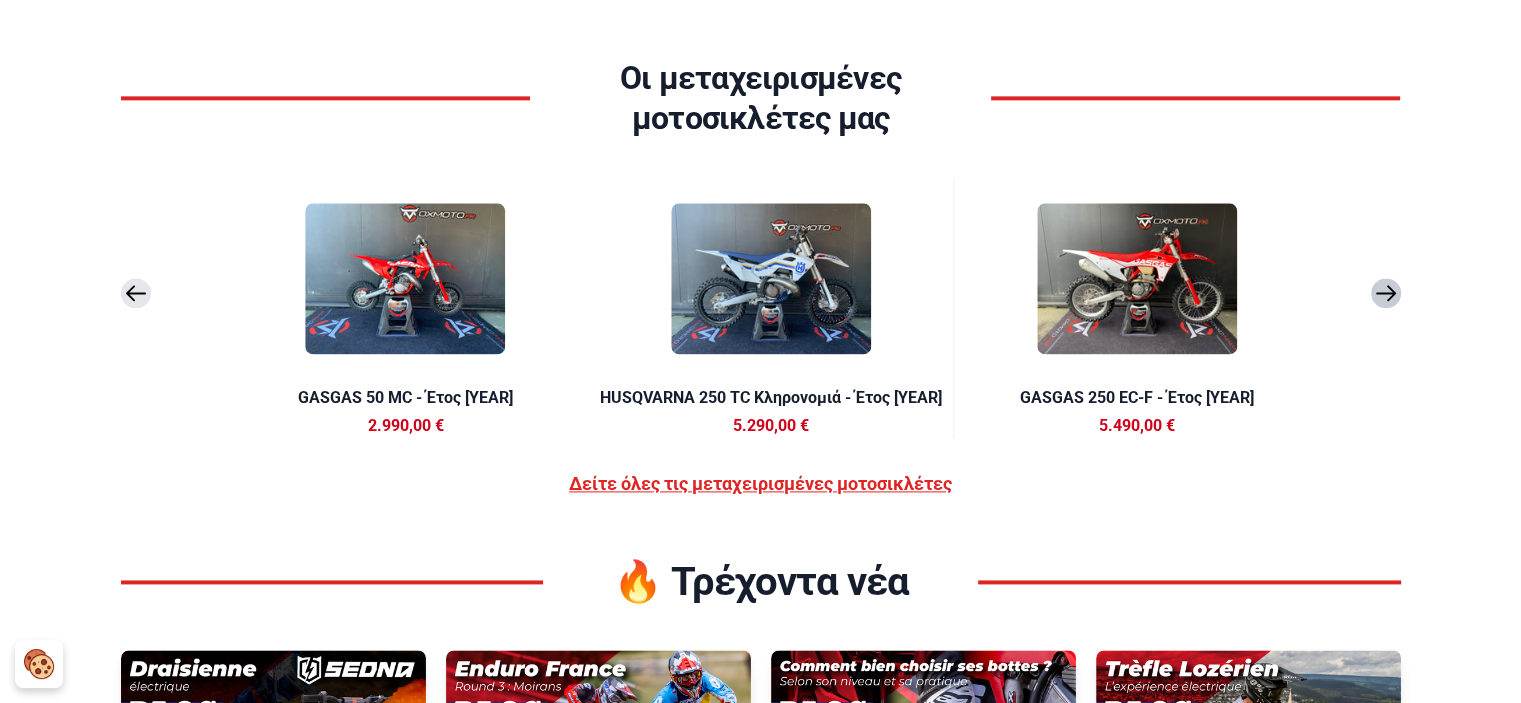 click 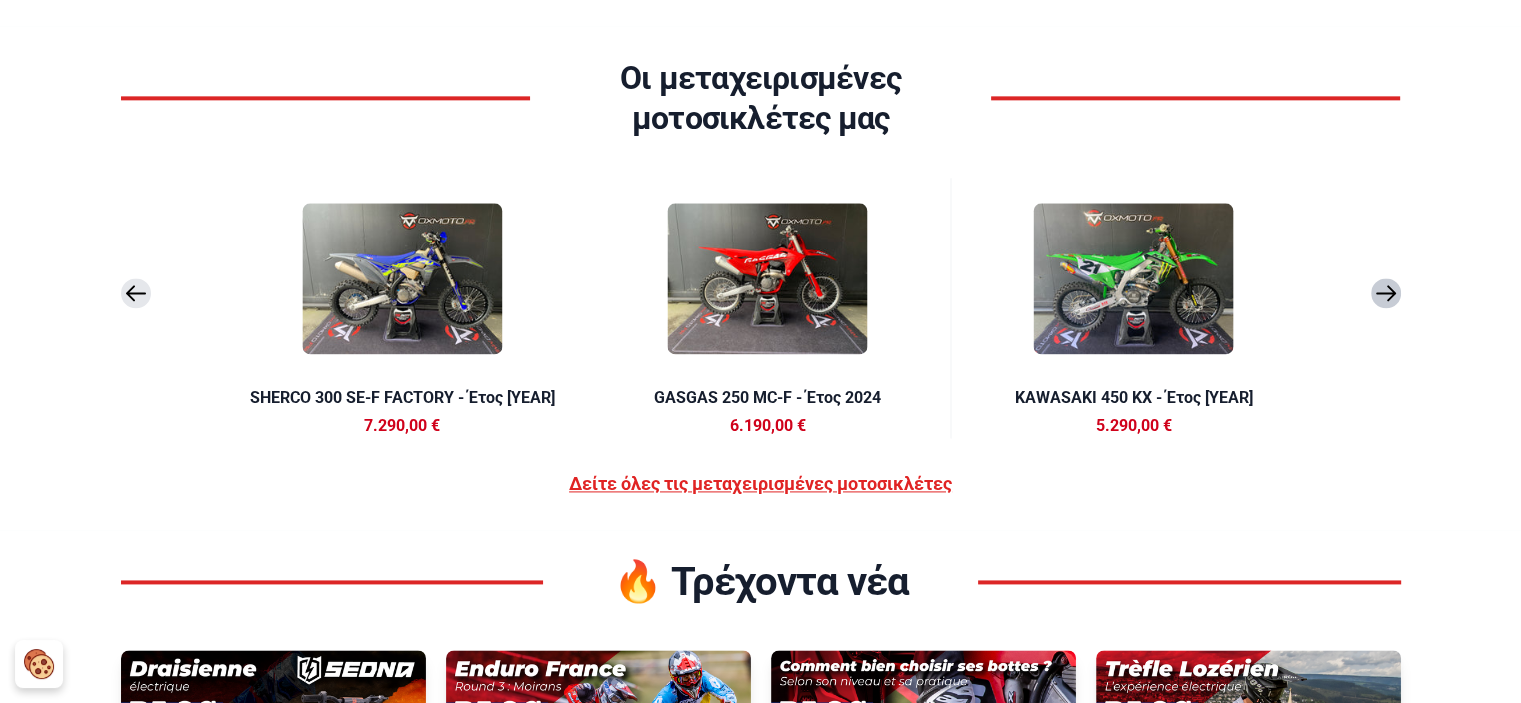 click 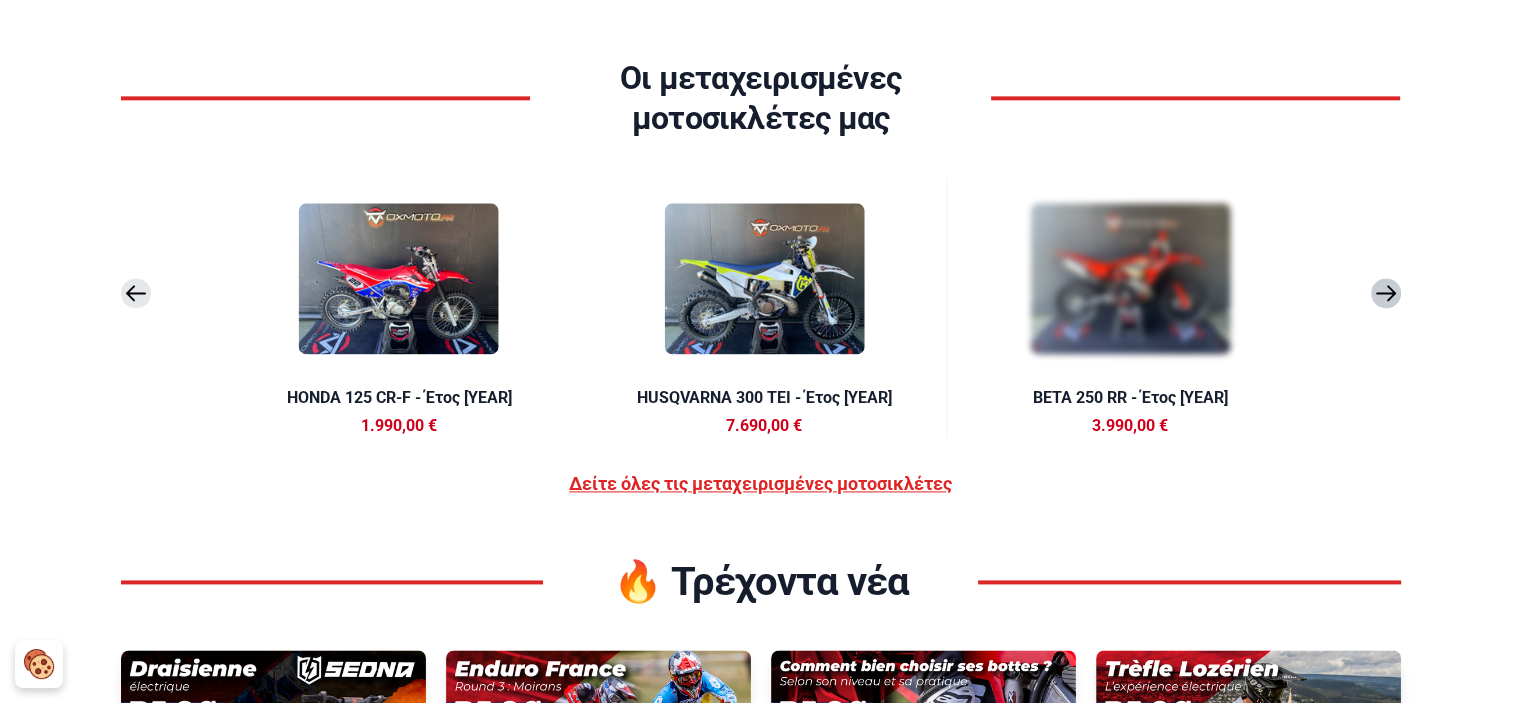 click 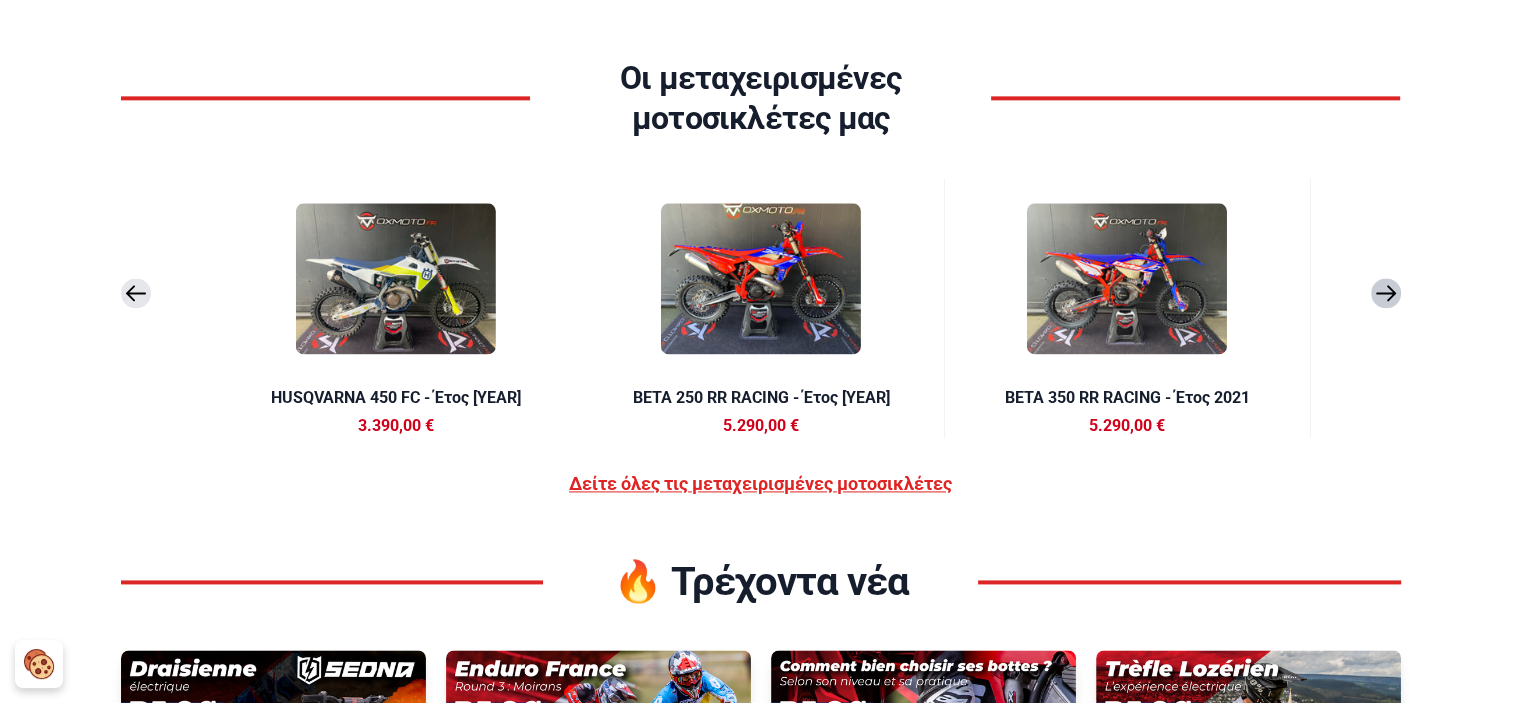 click 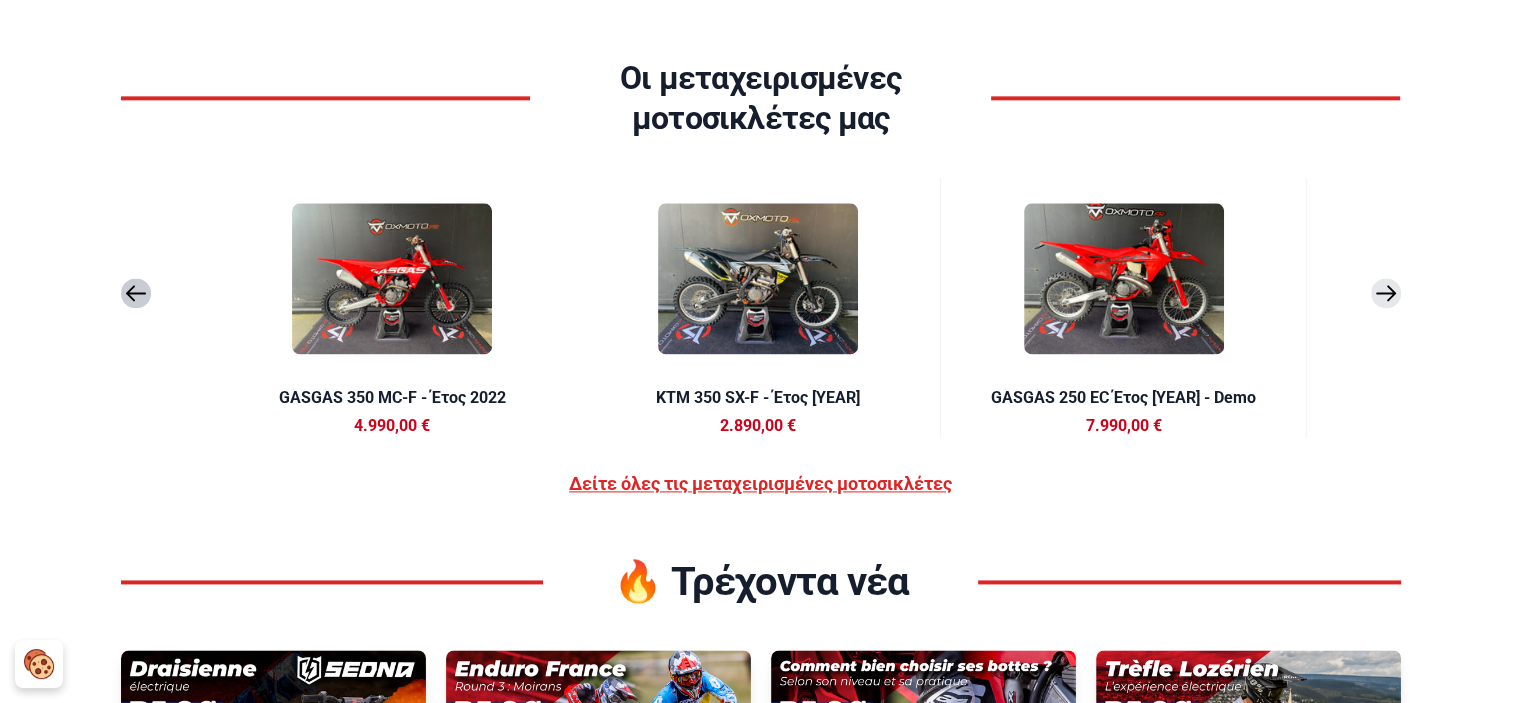 click 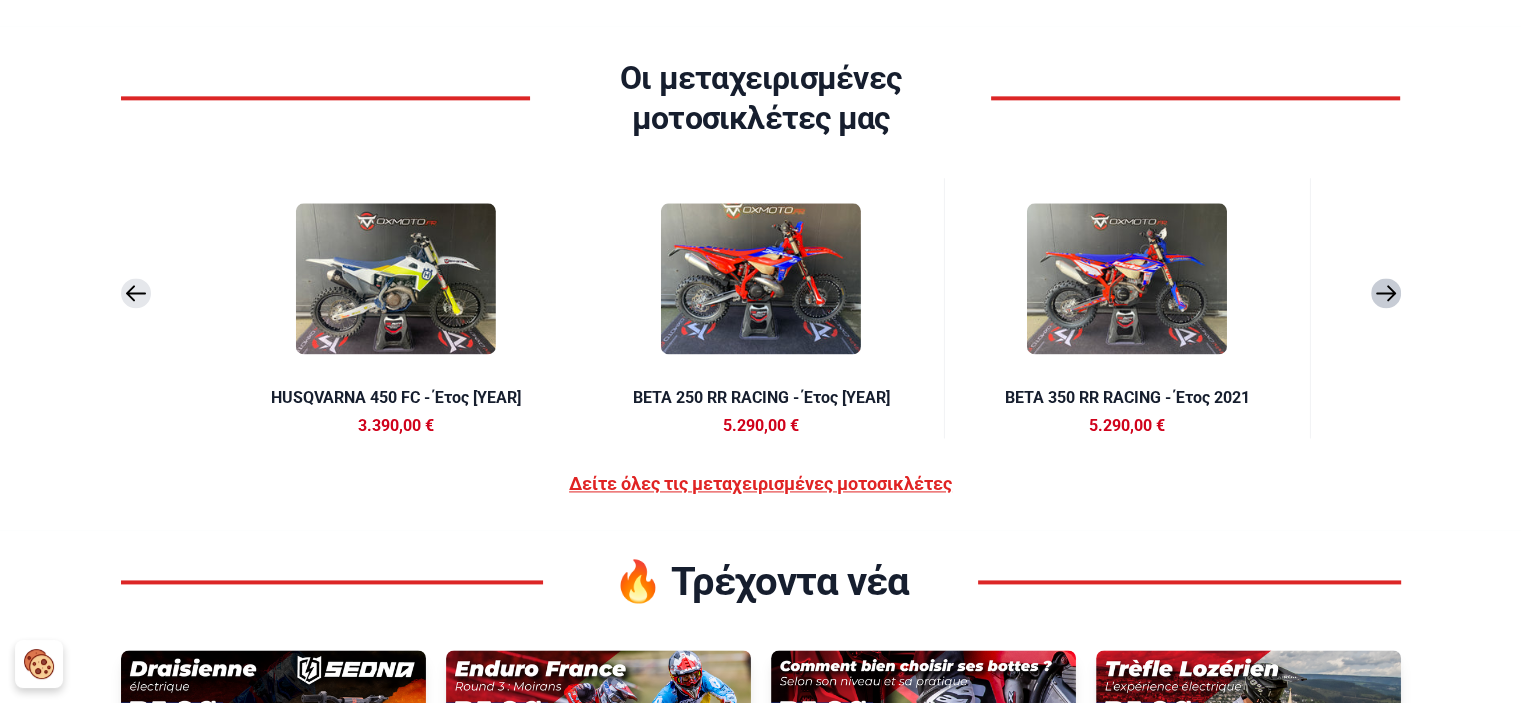 click at bounding box center (1386, 293) 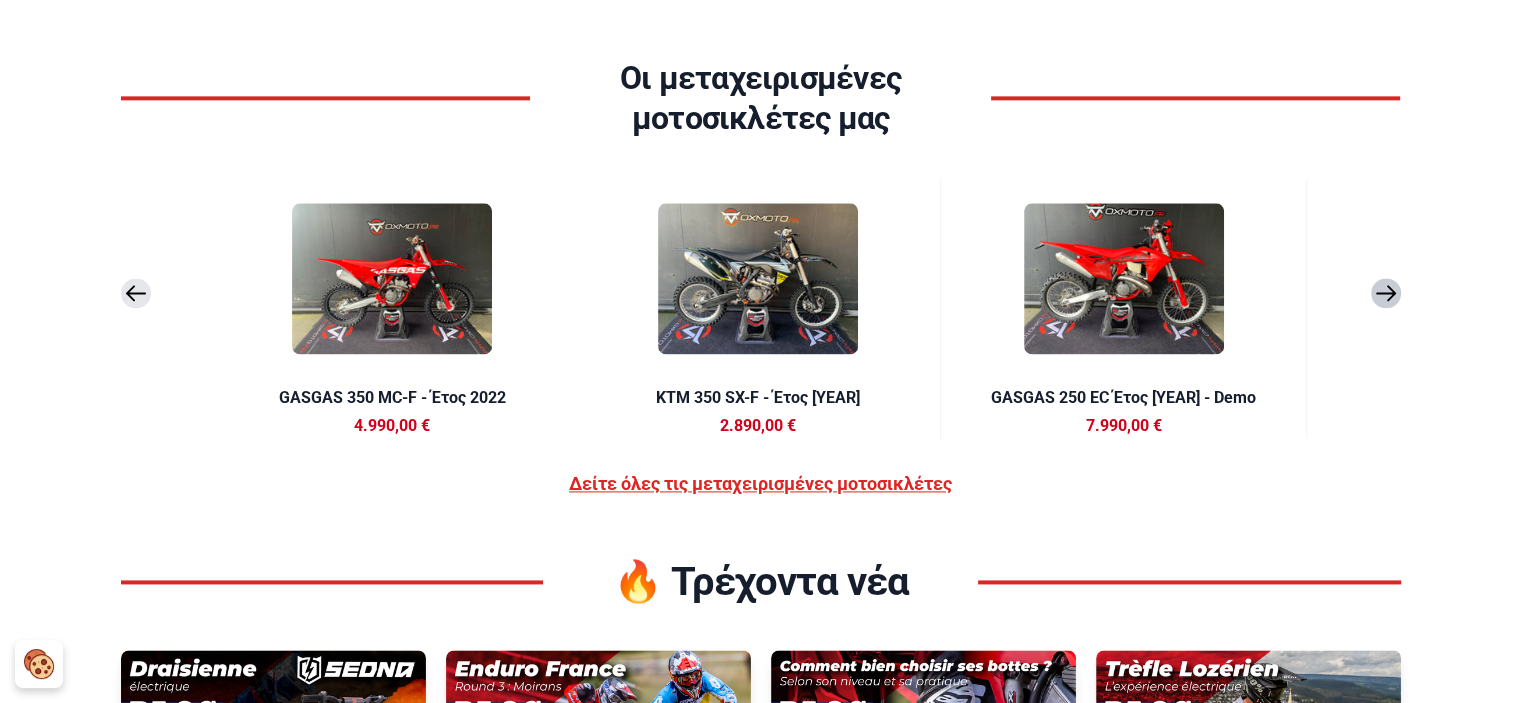 click at bounding box center (1386, 293) 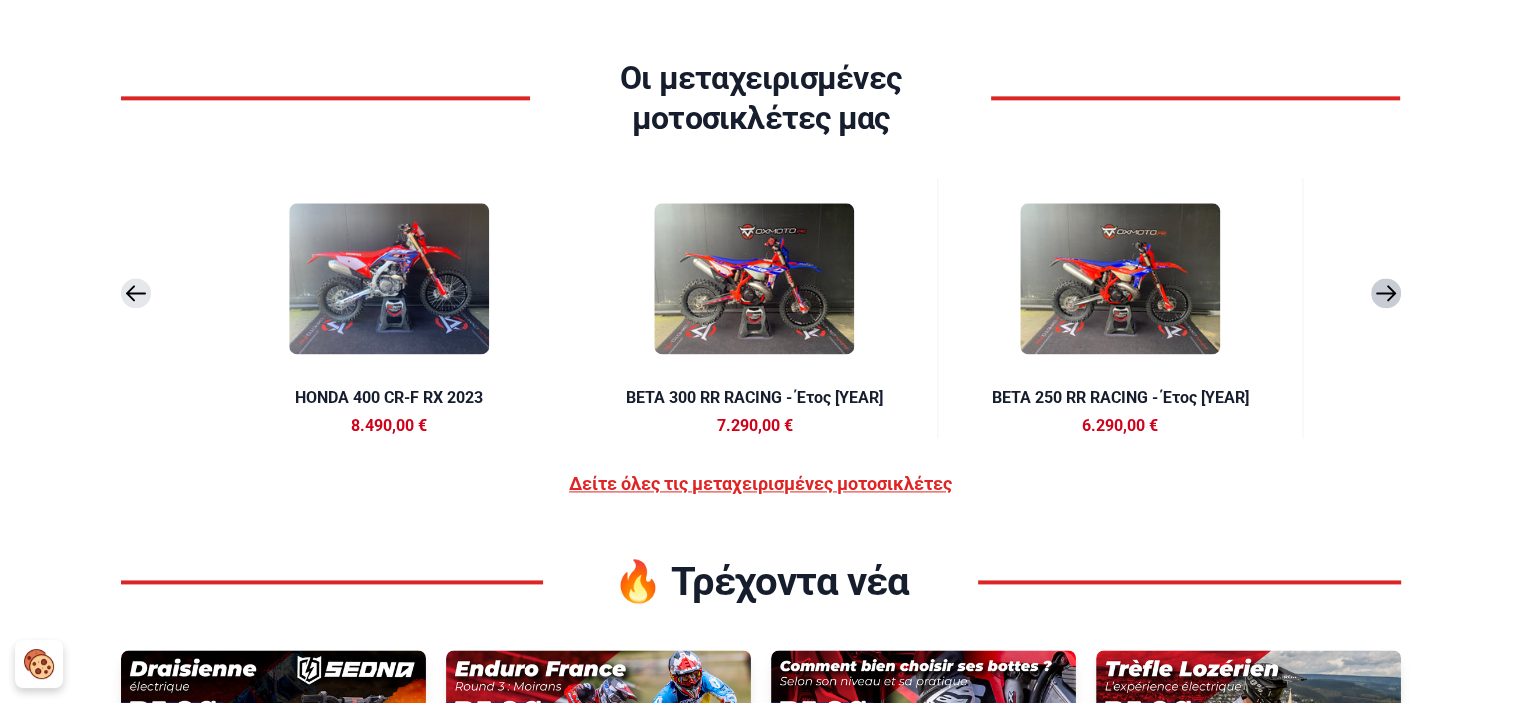 click at bounding box center [1386, 293] 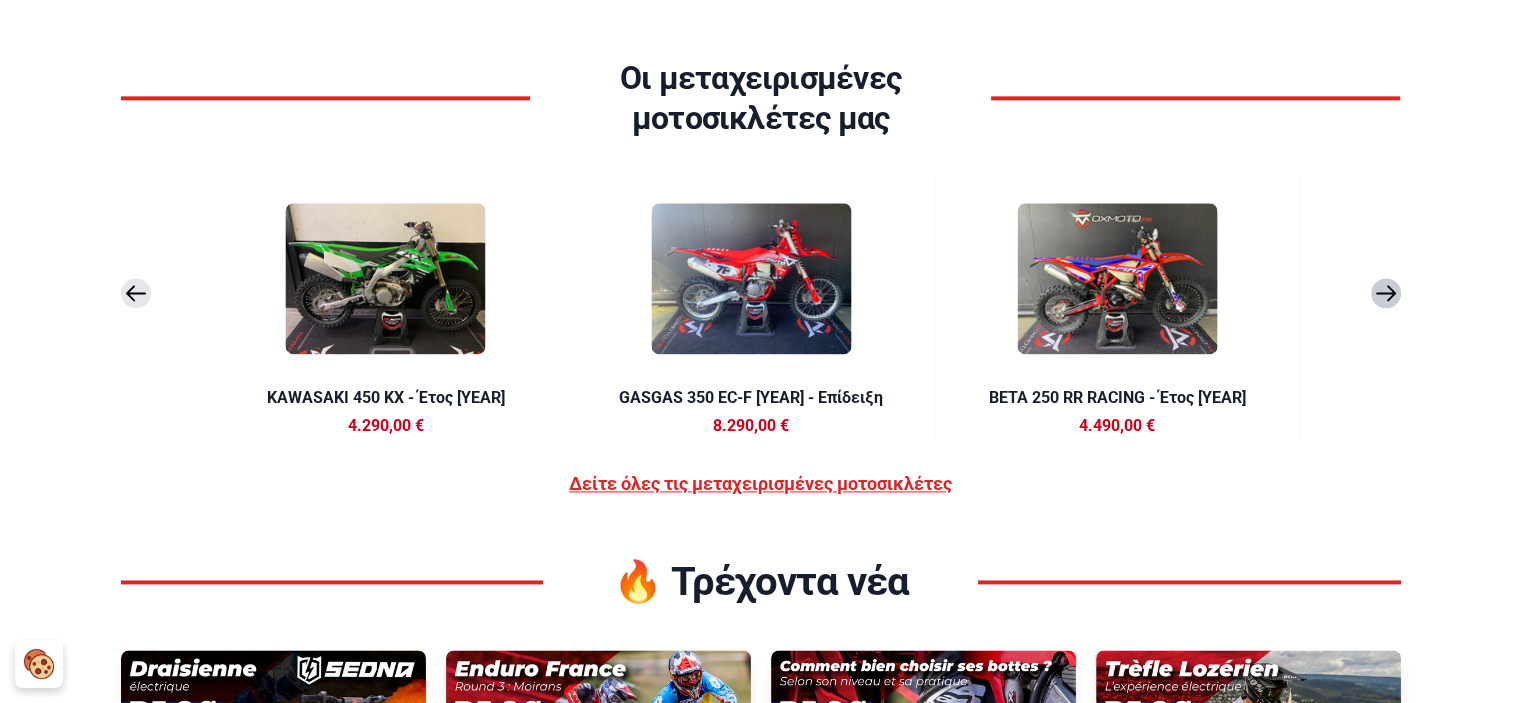 click at bounding box center (1386, 293) 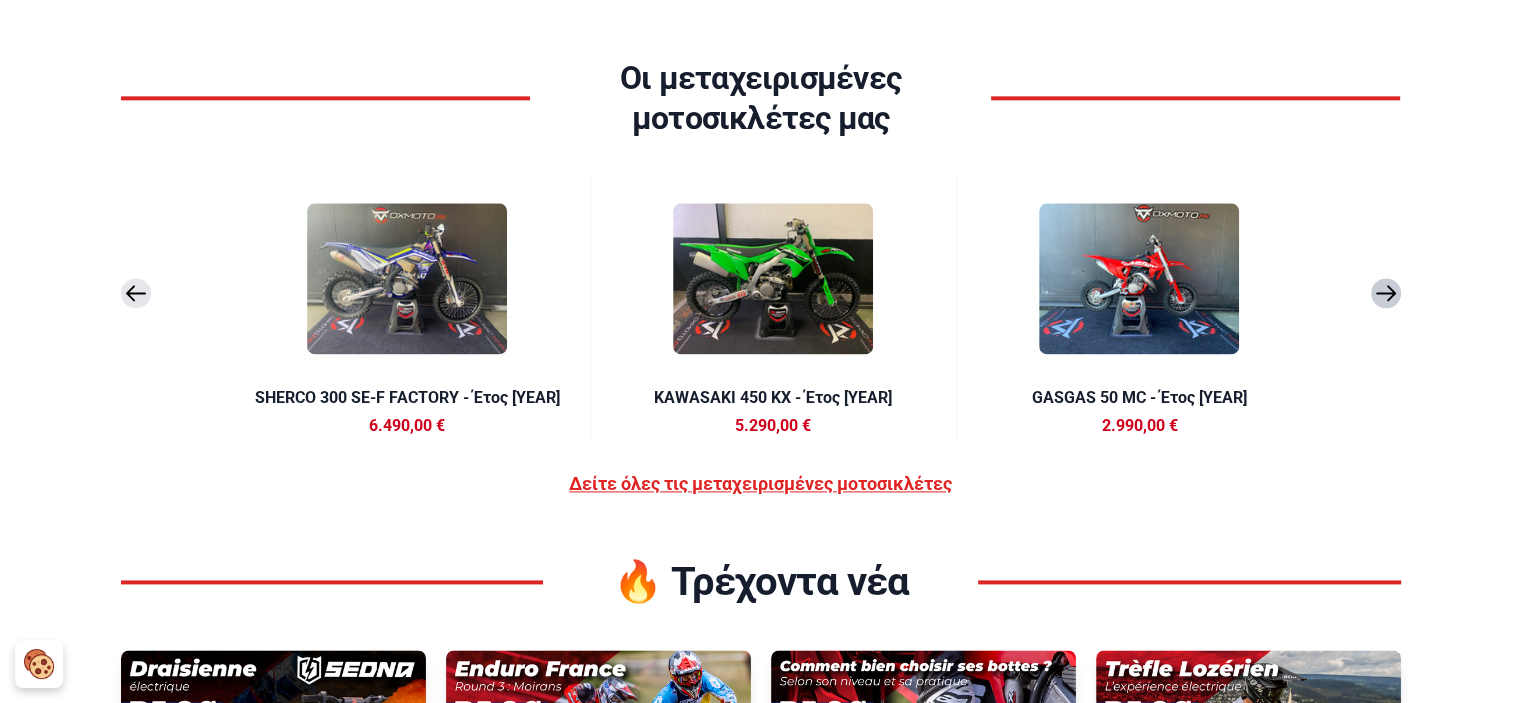 click at bounding box center (1386, 293) 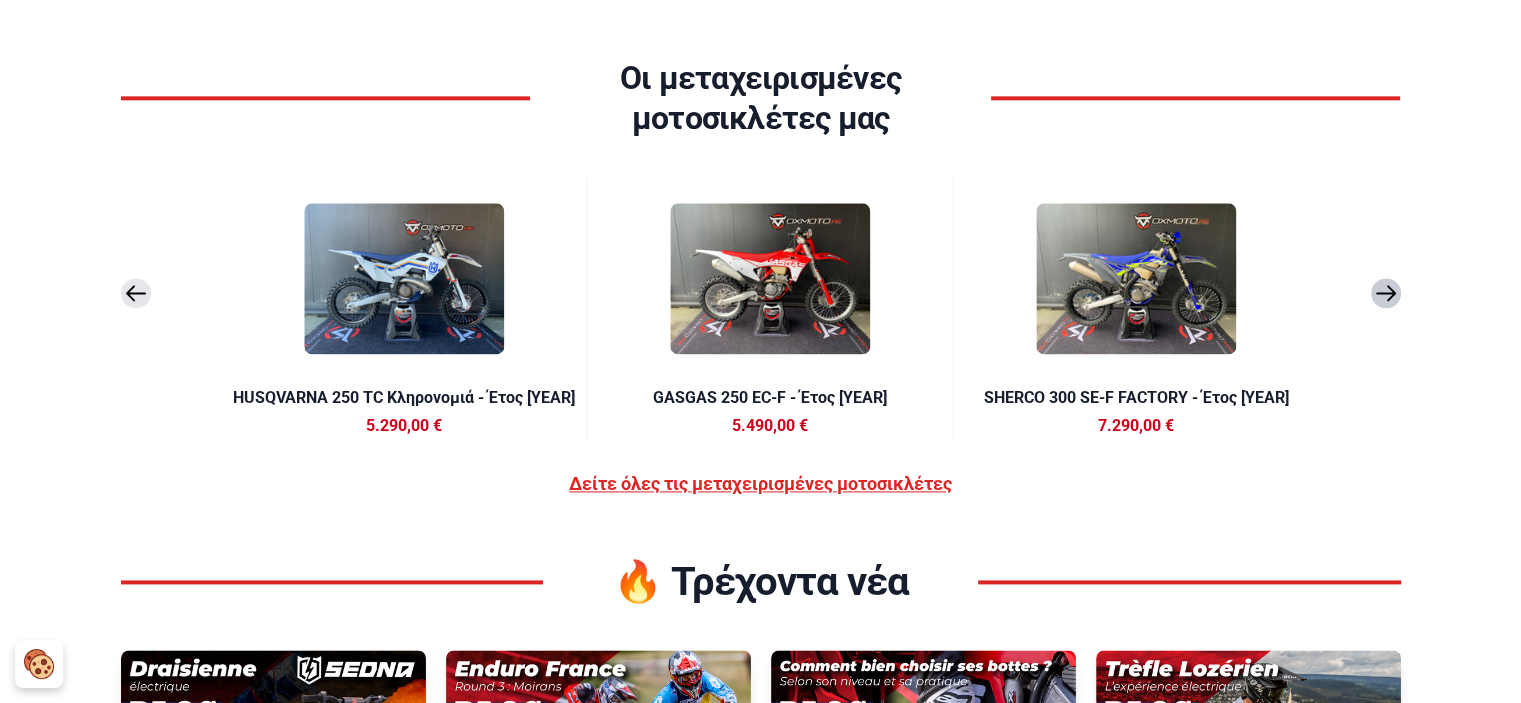 type 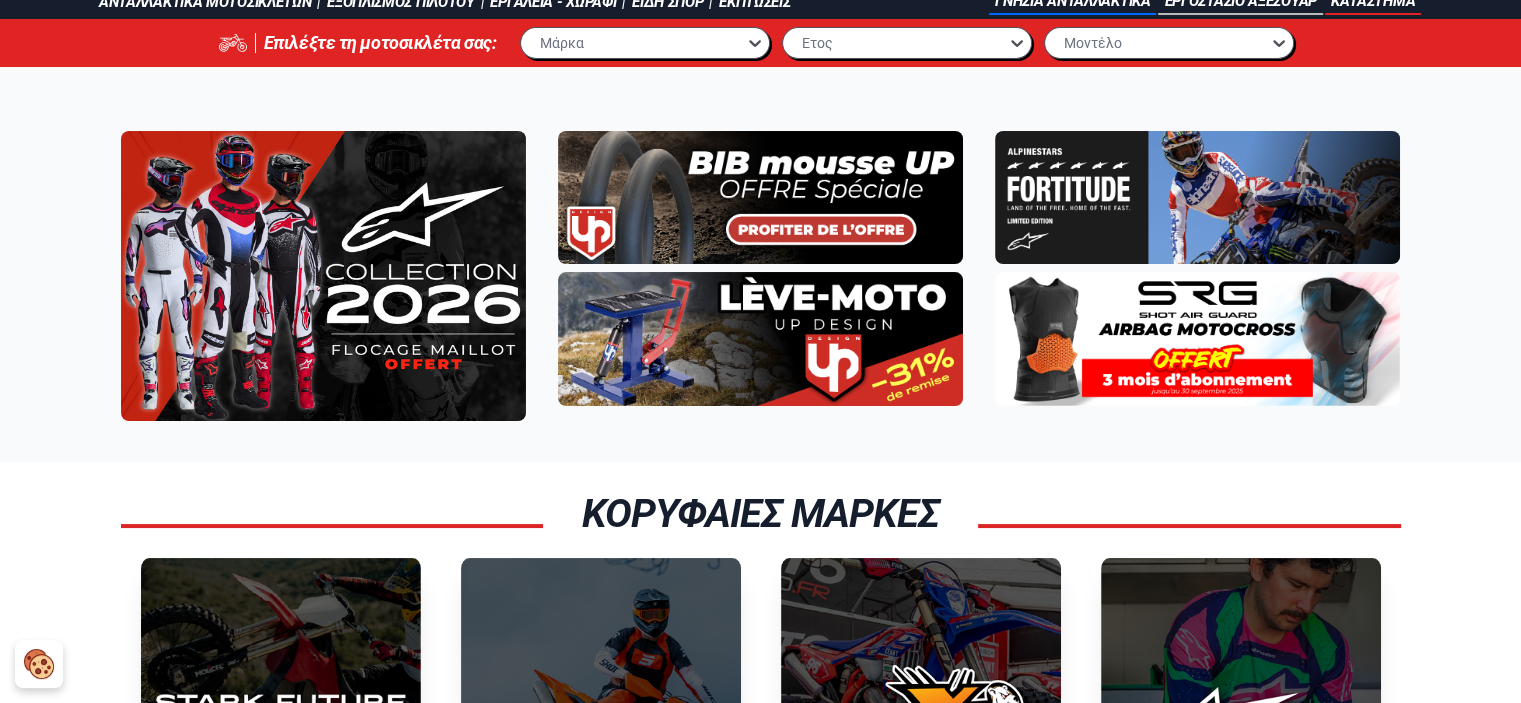 scroll, scrollTop: 40, scrollLeft: 0, axis: vertical 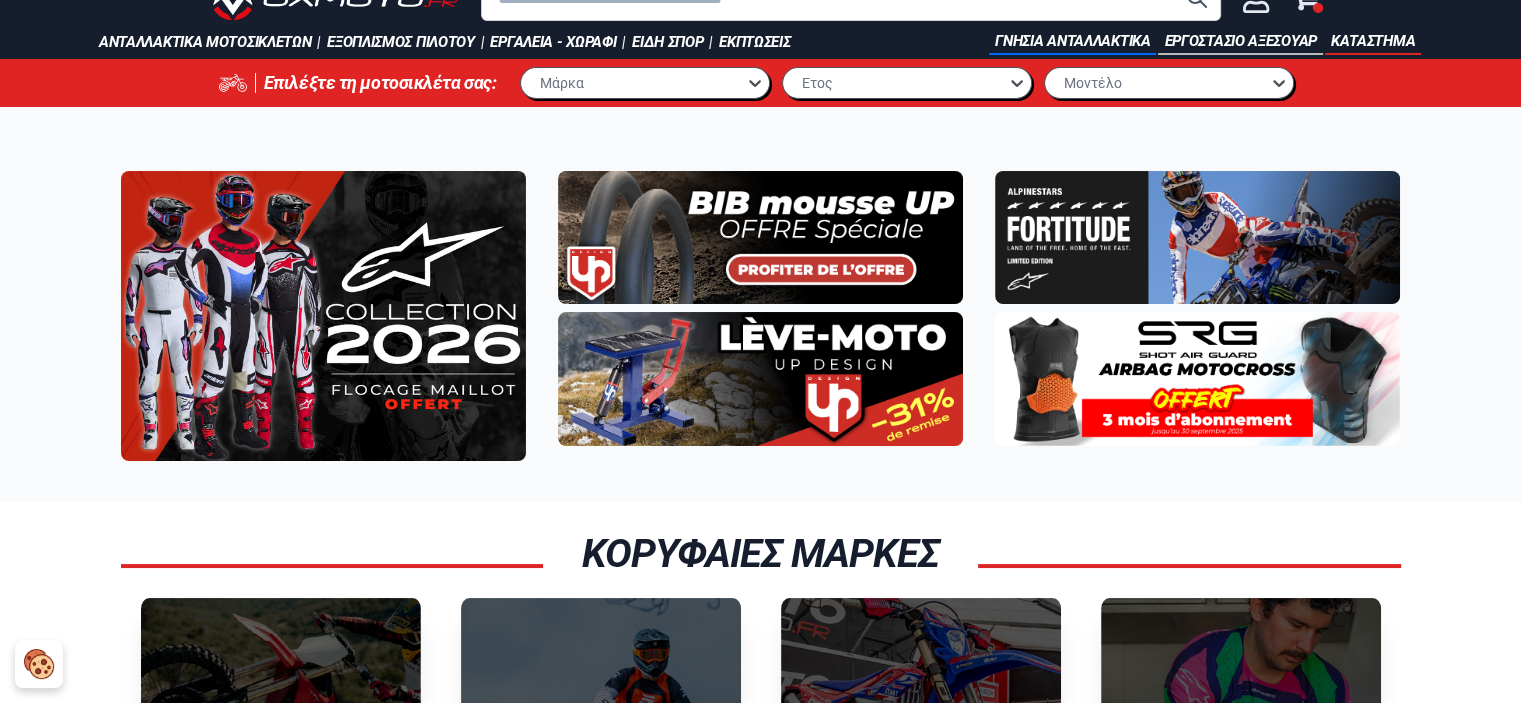 click at bounding box center (323, 316) 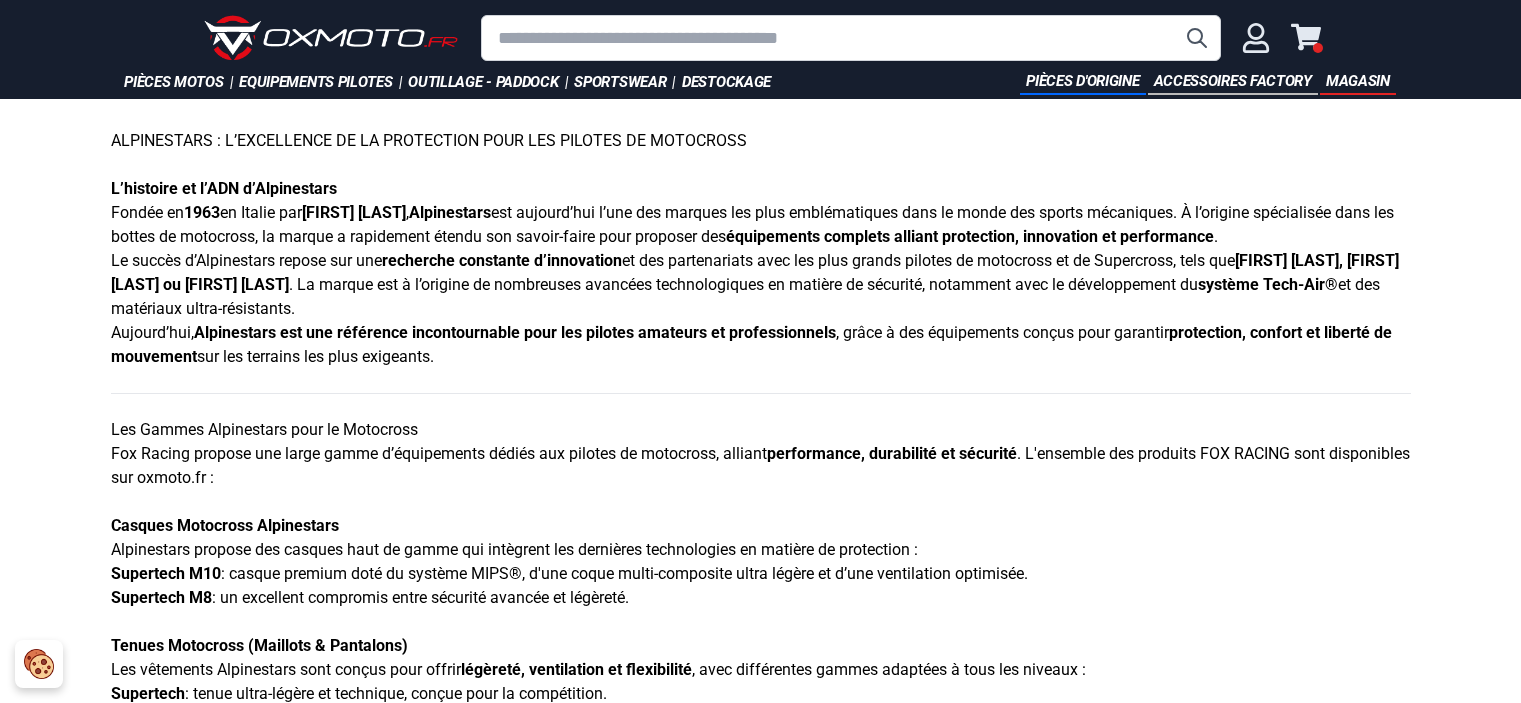 scroll, scrollTop: 0, scrollLeft: 0, axis: both 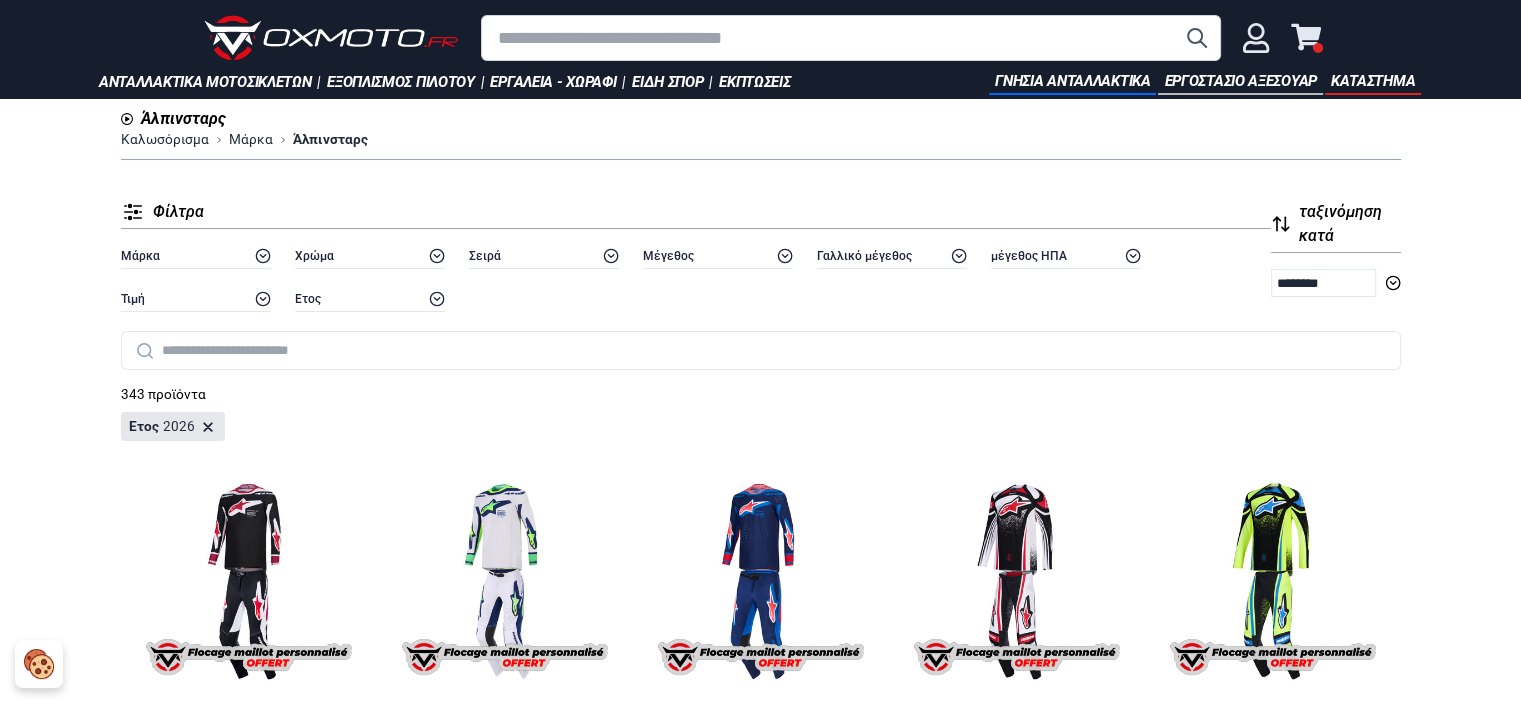 click on "Άλπινσταρς Καλωσόρισμα Μάρκα Άλπινσταρς Φίλτρα Φίλτρα Υψος Μάρκα Άλπινσταρς   343 + Δείτε περισσότερα Οθόνη Χρώμα Σειρά Υπερτεχνολογία   55 Υγρό   53 Δρομεύς   50 Techstar   39 SM5   20 Τεχνολογία 10   17 Τεχνολογία 7   17 Ραντάρ   16 S M10   15 Πλήρης οπή V2   14 + Δείτε περισσότερα Μέγεθος 3XS   12 XXS   14 XS   75 μικρό   168 Μ   168 μεγάλο   168 XL   156 XXL   142 3XL   8 4XL   7 + Δείτε περισσότερα Γαλλικό μέγεθος 36FR   45 38FR   45 40FR   45 42FR   45 44FR   45 46FR   45 48FR   45 + Δείτε περισσότερα μέγεθος ΗΠΑ 28 ΗΠΑ   45 30 ΗΠΑ   45 32 ΗΠΑ   45 34ΗΠΑ   45 36 ΗΠΑ   45 38 ΗΠΑ   45 40 ΗΠΑ   45 + Δείτε περισσότερα Περιφέρεια κεφαλής Χωρητικότητα κυλίνδρου Τιμή NaN  €   NaN  €" at bounding box center [760, 1156] 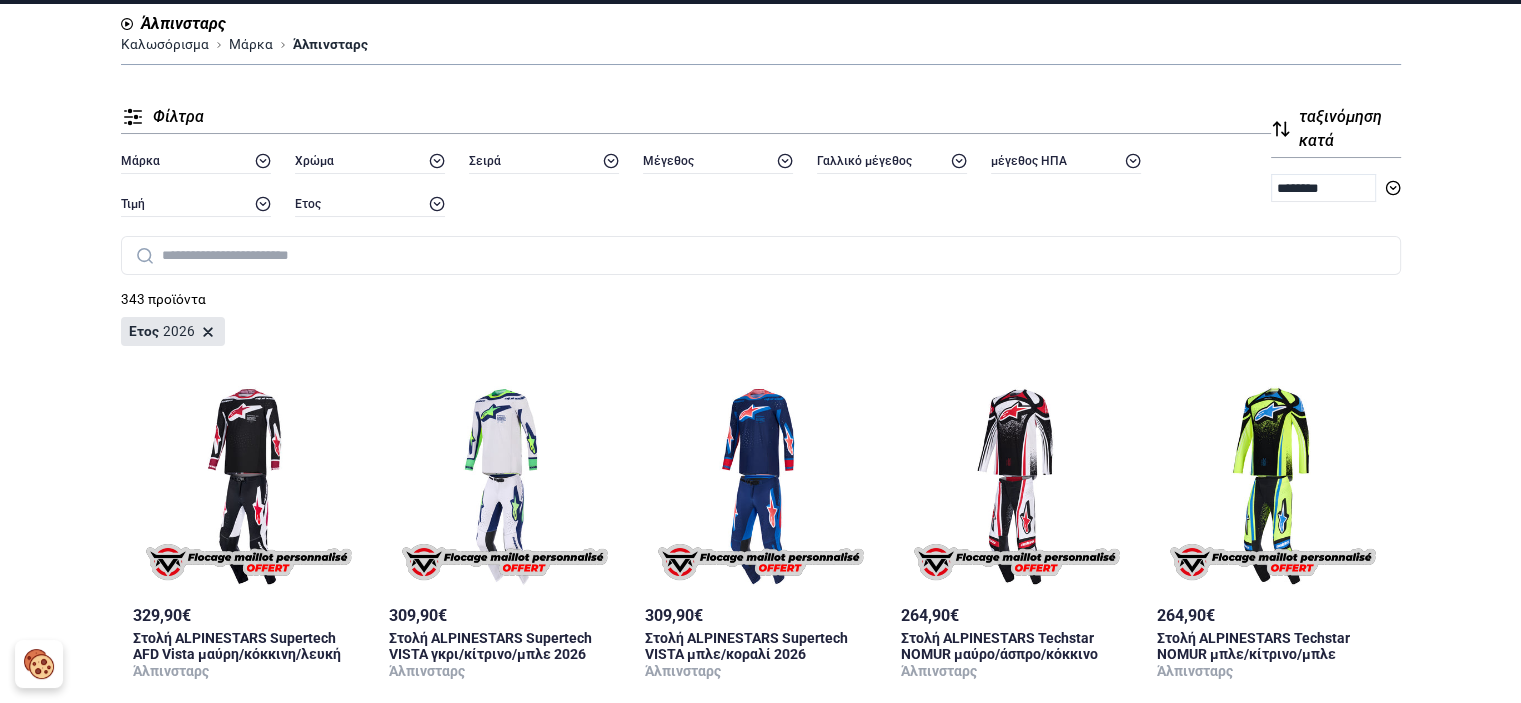 scroll, scrollTop: 80, scrollLeft: 0, axis: vertical 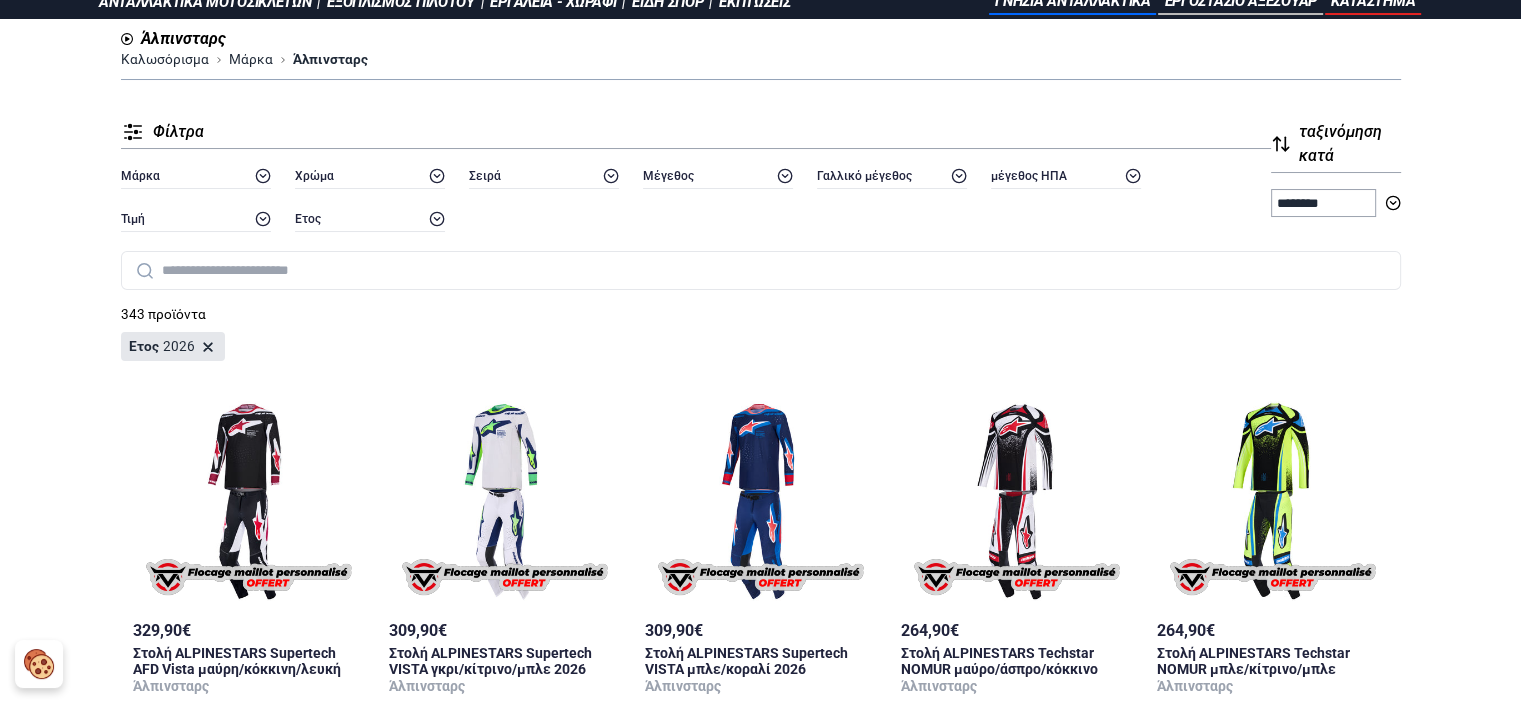 click on "**********" at bounding box center [1323, 203] 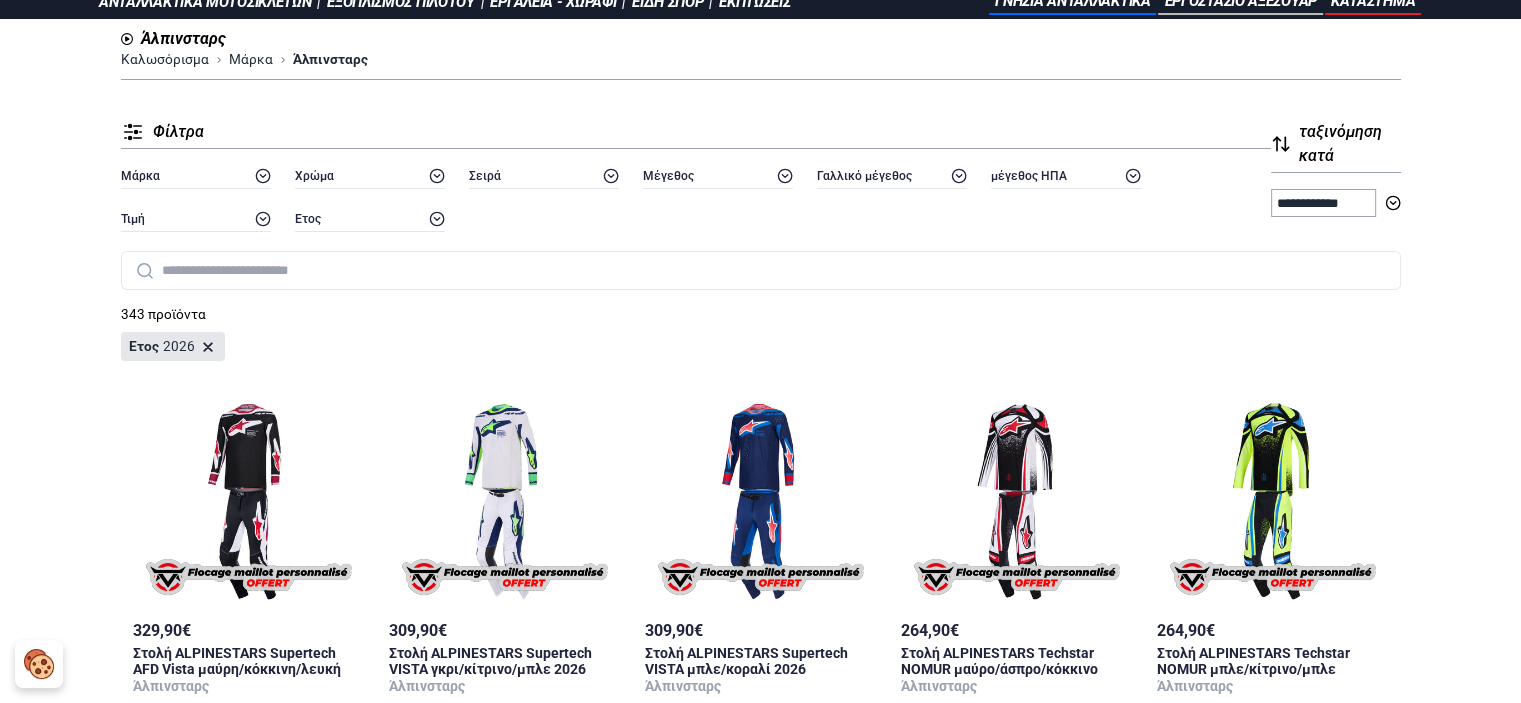 click on "**********" at bounding box center (1323, 203) 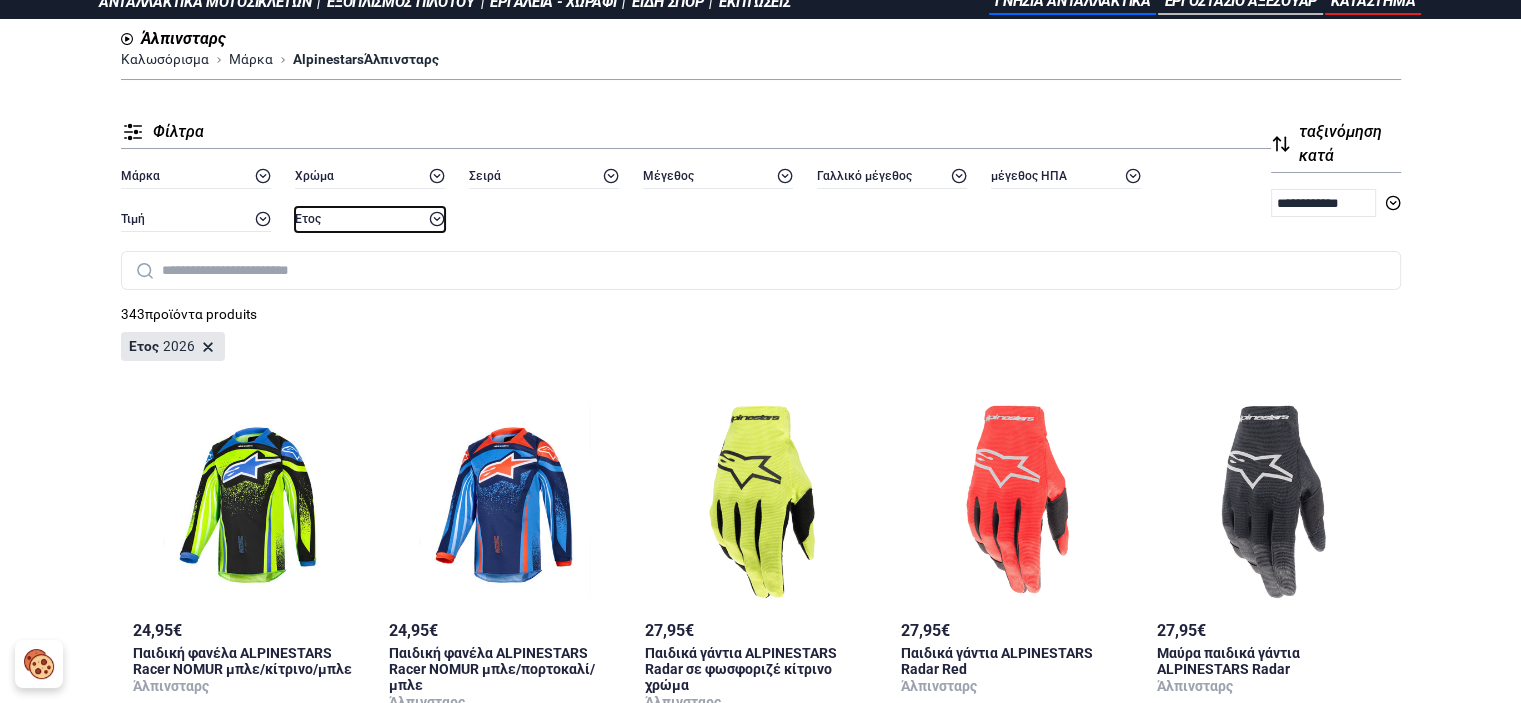 click 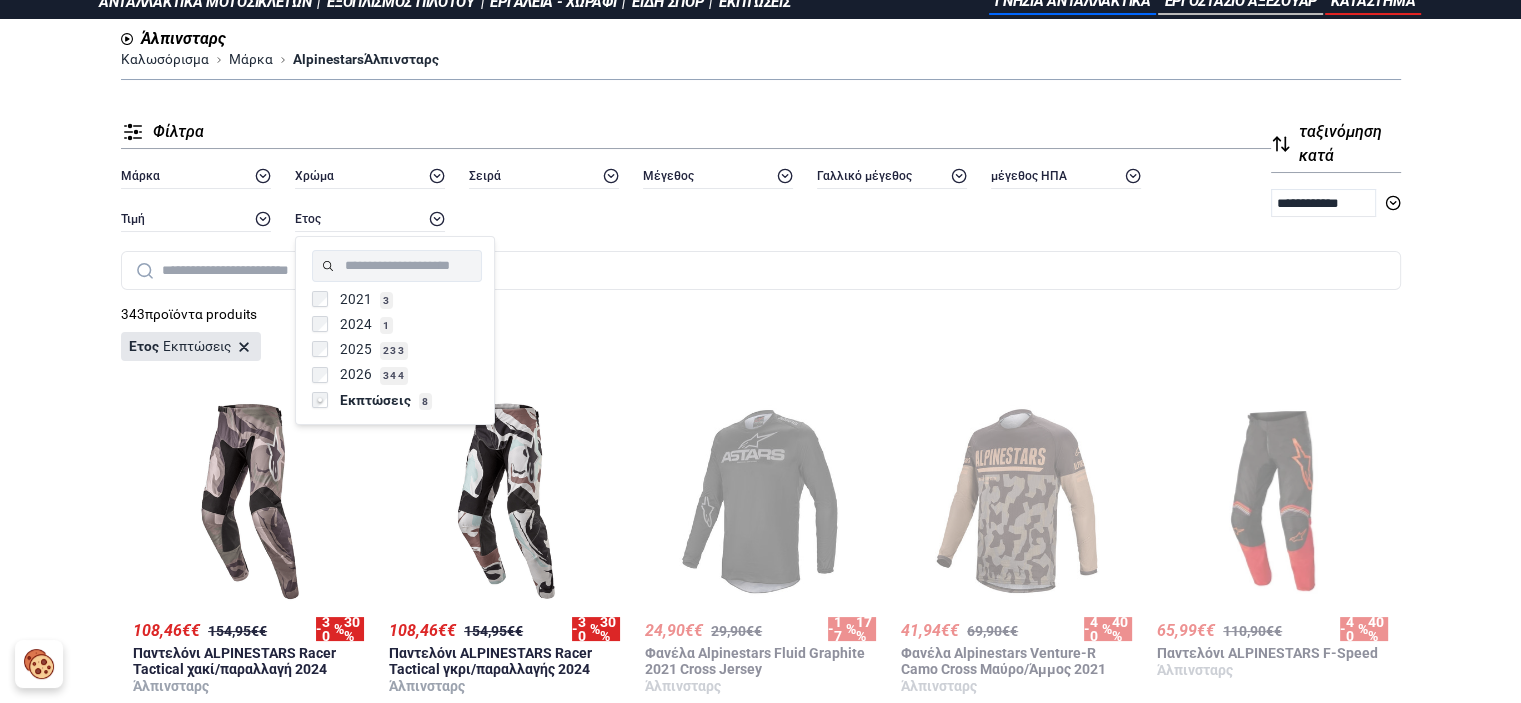 click on "Άλπινσταρς Καλωσόρισμα Μάρκα Alpinestars Άλπινσταρς Φίλτρα Φίλτρα Υψος Μάρκα Άλπινσταρς   343 + Δείτε περισσότερα Οθόνη Χρώμα Σειρά Τόλμημα   3 Υγρό   53 Δρομεύς   50 + Δείτε περισσότερα Μέγεθος μικρό   168 Μ   168 μεγάλο   168 XL   156 XXL   142 28 ΗΠΑ   4 30 ΗΠΑ   4 32 ΗΠΑ   5 34ΗΠΑ   4 36 ΗΠΑ   4 38 ΗΠΑ   4 + Δείτε περισσότερα Γαλλικό μέγεθος 36FR   45 38FR   45 40FR   45 42FR   45 44FR   45 46FR   45 48FR   45 + Δείτε περισσότερα μέγεθος ΗΠΑ 28 ΗΠΑ   45 30 ΗΠΑ   45 32 ΗΠΑ   45 34ΗΠΑ   45 36 ΗΠΑ   45 38 ΗΠΑ   45 40 ΗΠΑ   45 + Δείτε περισσότερα Περιφέρεια κεφαλής Χωρητικότητα κυλίνδρου Τιμή NaN  €   NaN  €   Μοντέλο Ετος 2021   3 2024   1 2025   233 2026   344 Εκπτώσεις   8 Κομμάτι ********" at bounding box center [760, 537] 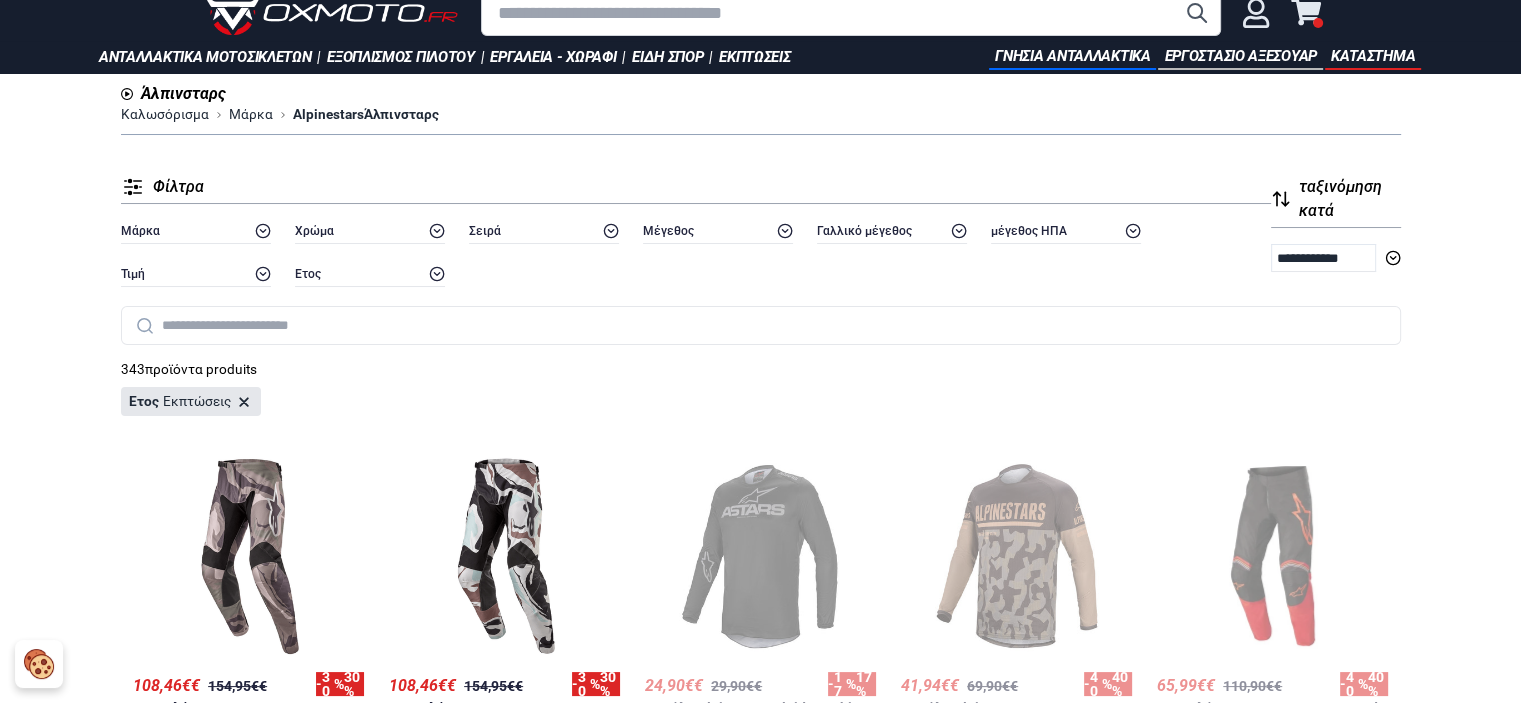 scroll, scrollTop: 0, scrollLeft: 0, axis: both 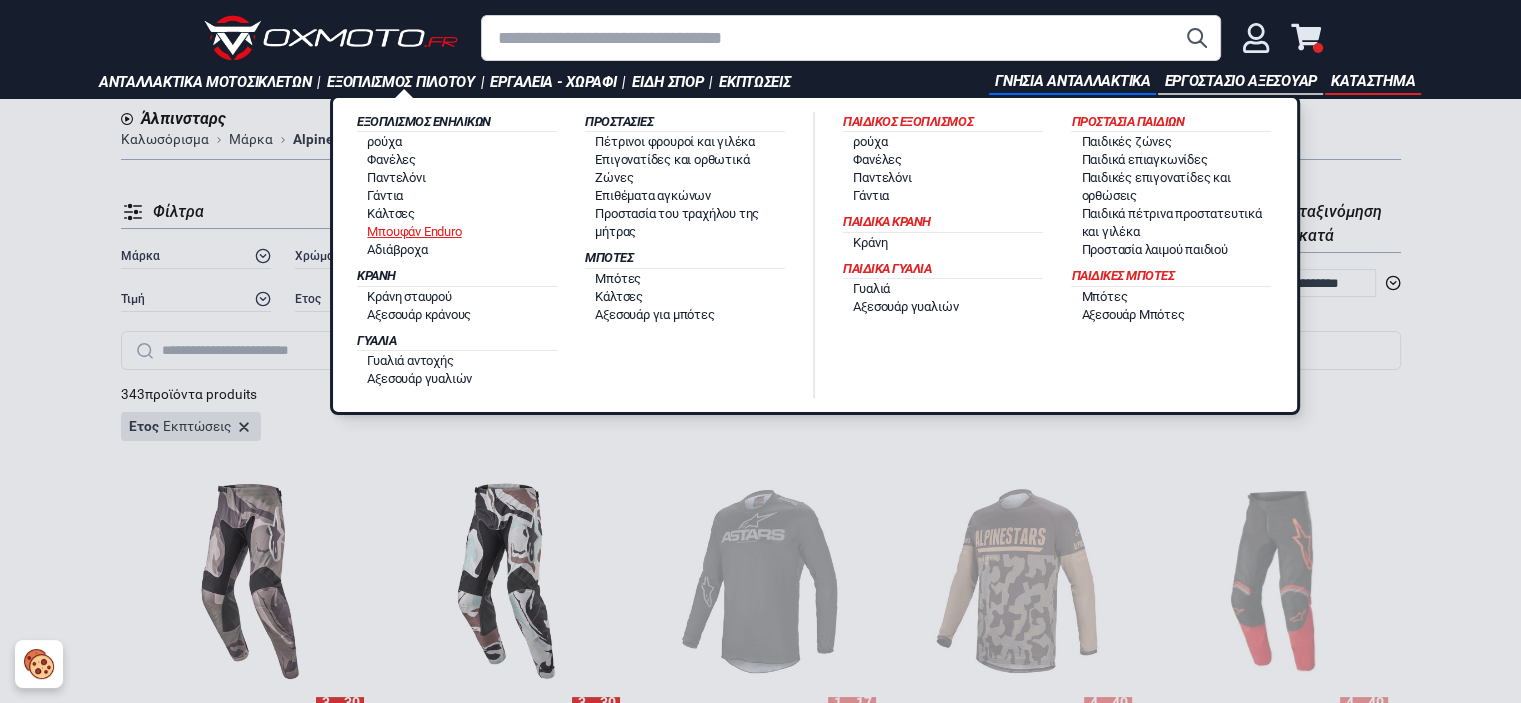 click on "Μπουφάν Enduro" at bounding box center [414, 231] 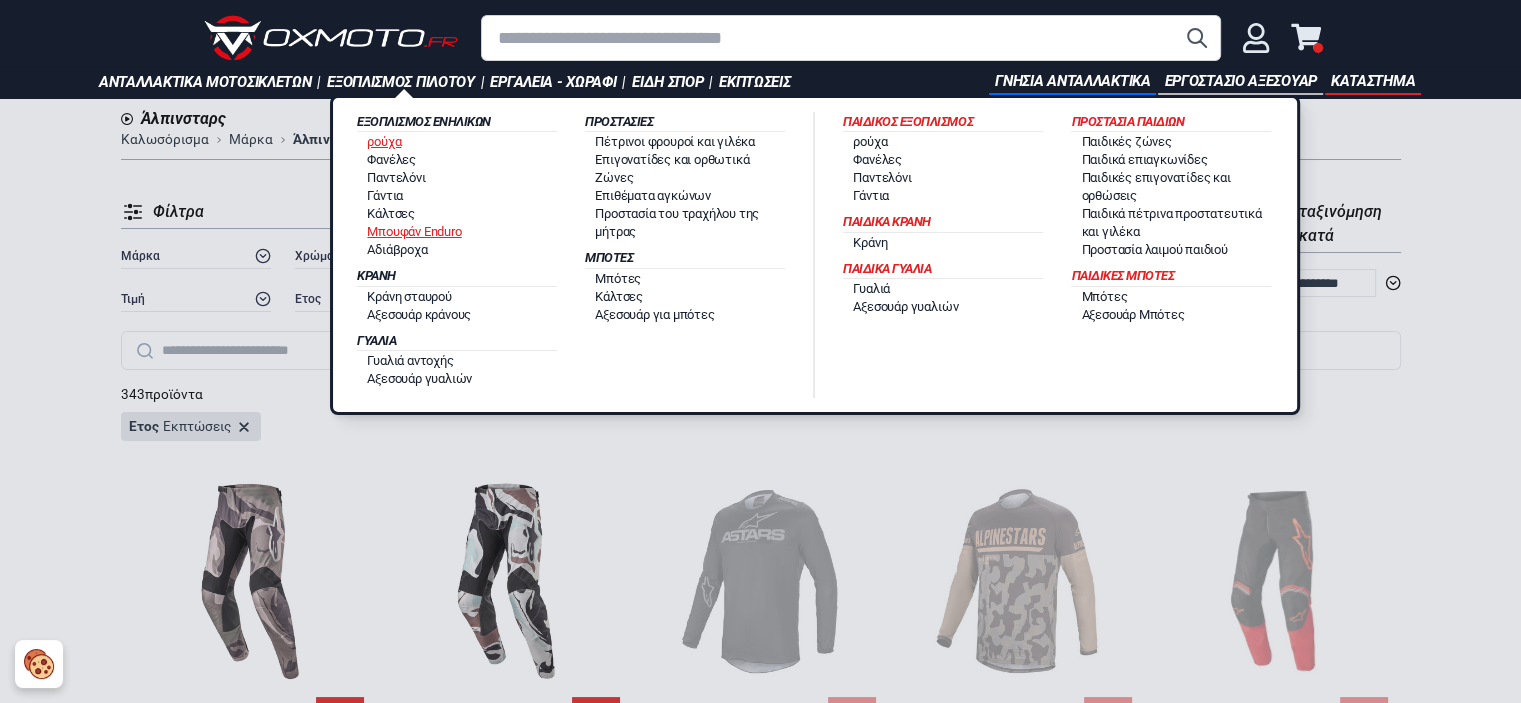 click on "ρούχα" at bounding box center (384, 141) 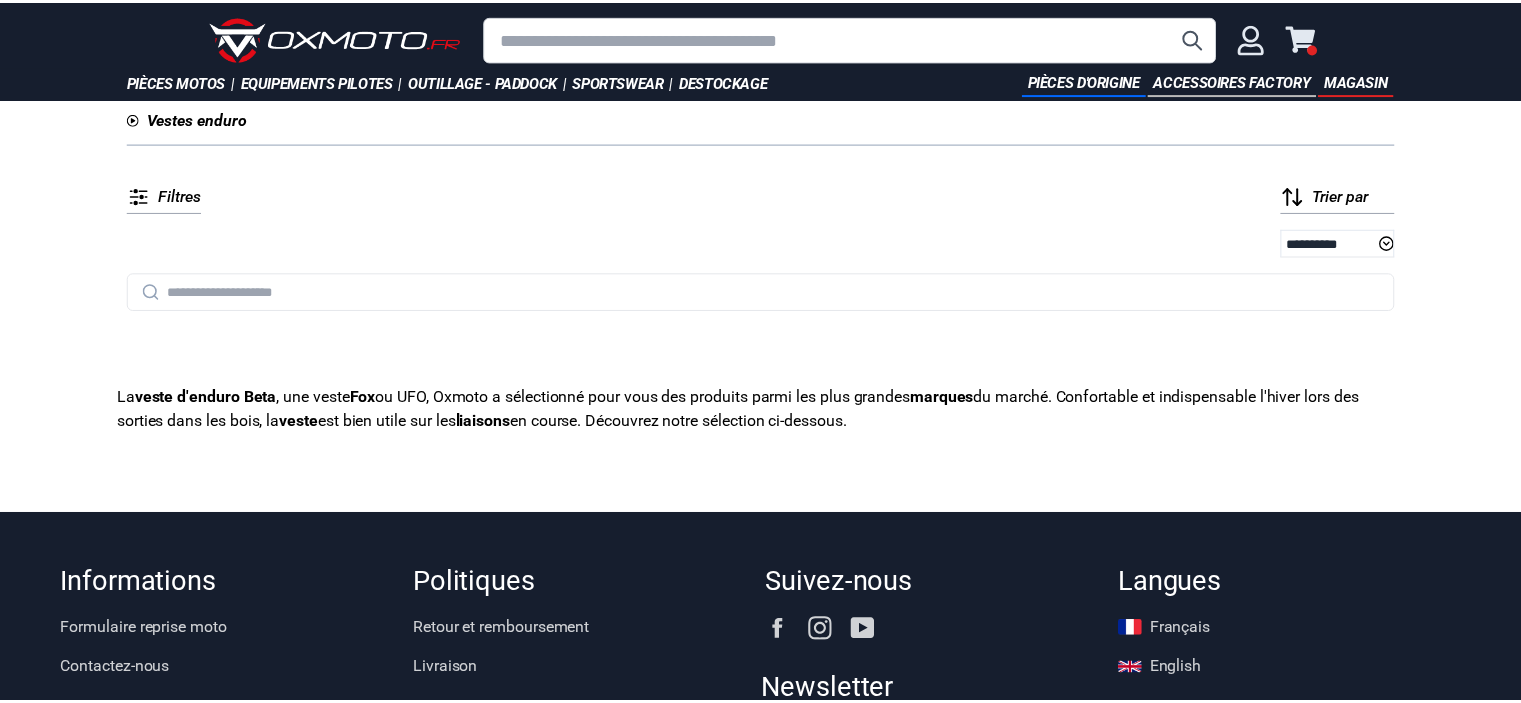 scroll, scrollTop: 0, scrollLeft: 0, axis: both 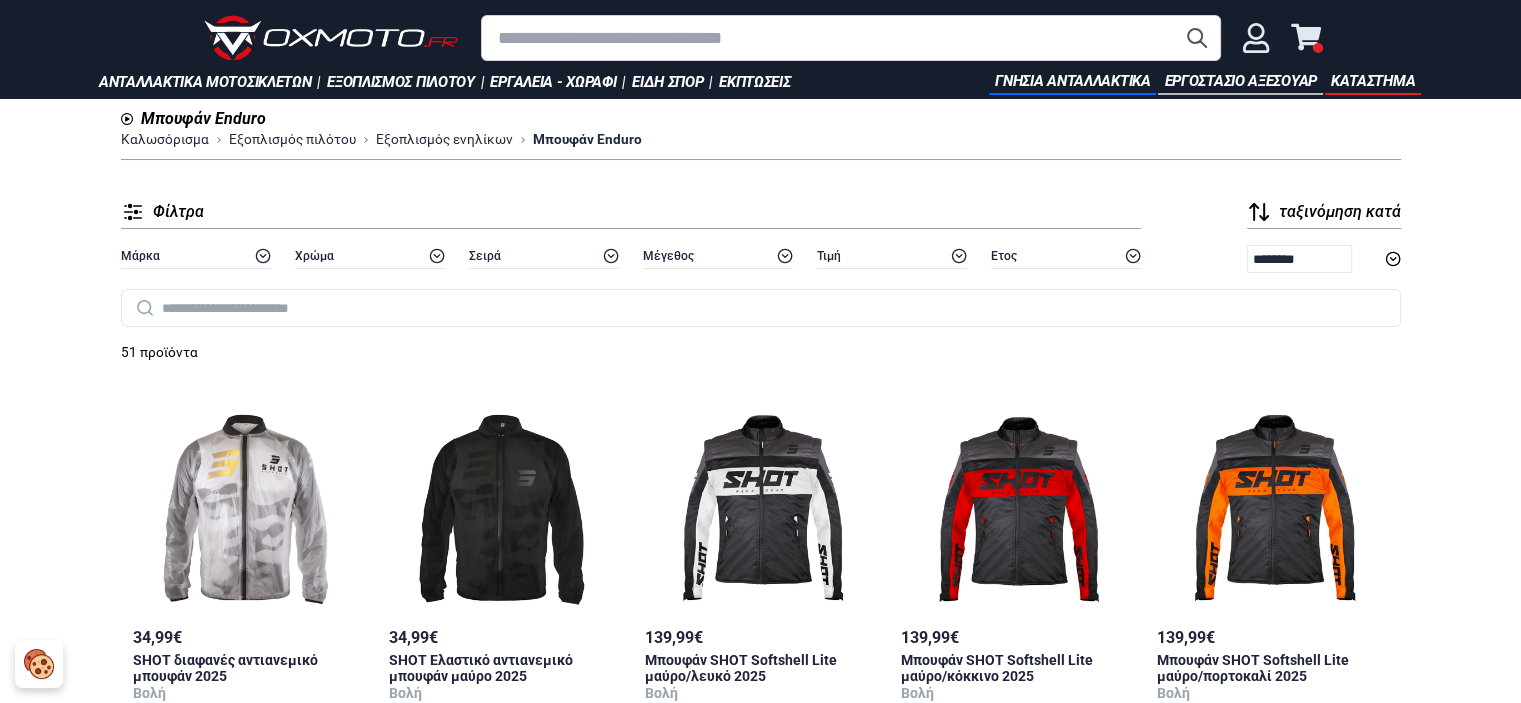 click on "**********" at bounding box center (760, 1120) 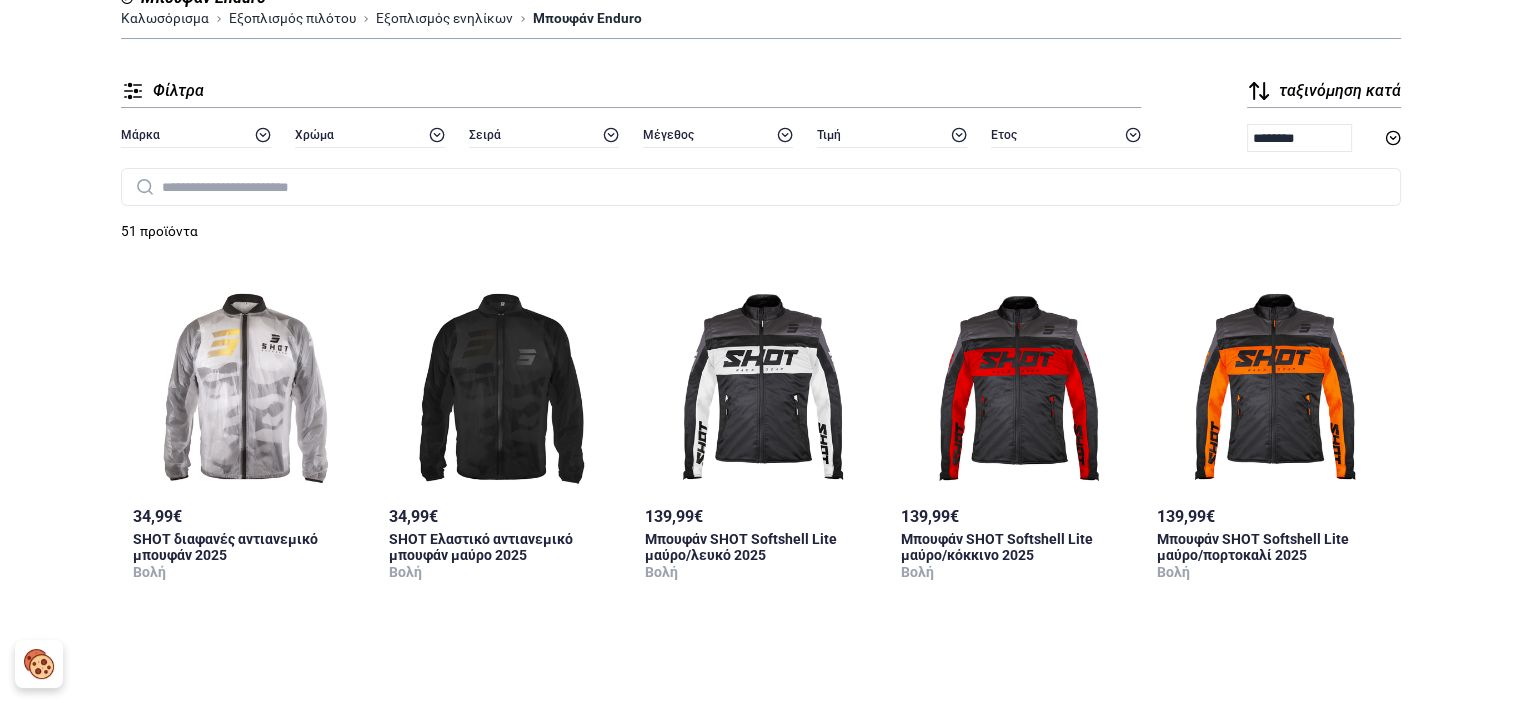 scroll, scrollTop: 120, scrollLeft: 0, axis: vertical 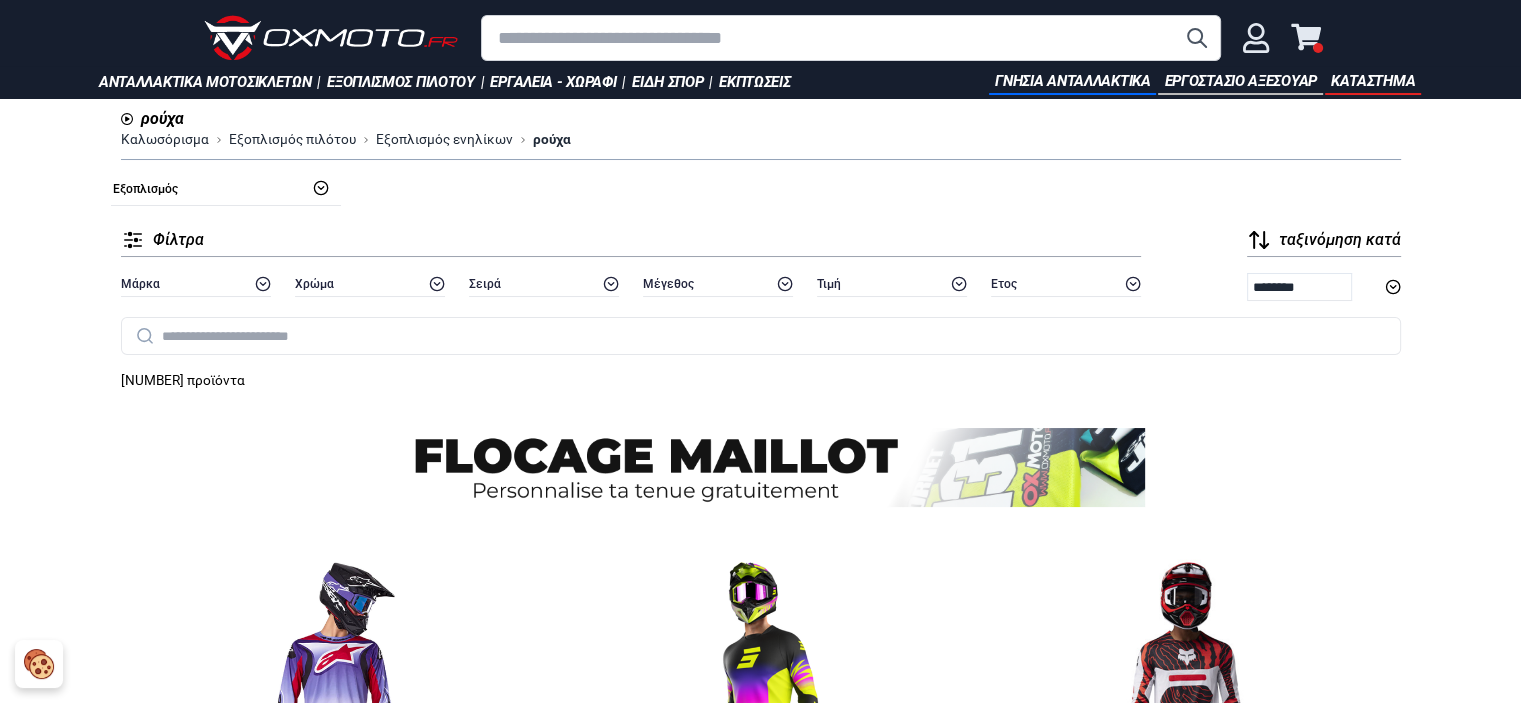 click on "ρούχα Καλωσόρισμα Εξοπλισμός πιλότου Εξοπλισμός ενηλίκων ρούχα Εξοπλισμός Φίλτρα Φίλτρα Υψος Μάρκα Άλπινσταρς   76 ΑΛΕΠΟΥ   37 Βολή   35 Κένι   32 Θορ   25 ΜΥΓΑ   17 Επτά   4 + Δείτε περισσότερα Οθόνη Χρώμα Σειρά Δρομεύς   22 Techstar   21 180   18 Υγρό   18 Ιπποδρομίες   17 Επαφή   15 Υπερτεχνολογία   15 Τροχιά   14 Αερόλιθος   10 Ντέβο   10 + Δείτε περισσότερα Μέγεθος Τζέρσεϊ L / Παντελόνι 32US   1 Τζέρσεϊ M / Παντελόνι 30US   1 XL φανέλα / παντελόνι 34US   1 + Δείτε περισσότερα Γαλλικό μέγεθος μέγεθος ΗΠΑ Περιφέρεια κεφαλής Χωρητικότητα κυλίνδρου Τιμή NaN  €   NaN  €   Μοντέλο Ετος 2024   5 2025   165 2026   46 Εκπτώσεις" at bounding box center [760, 2688] 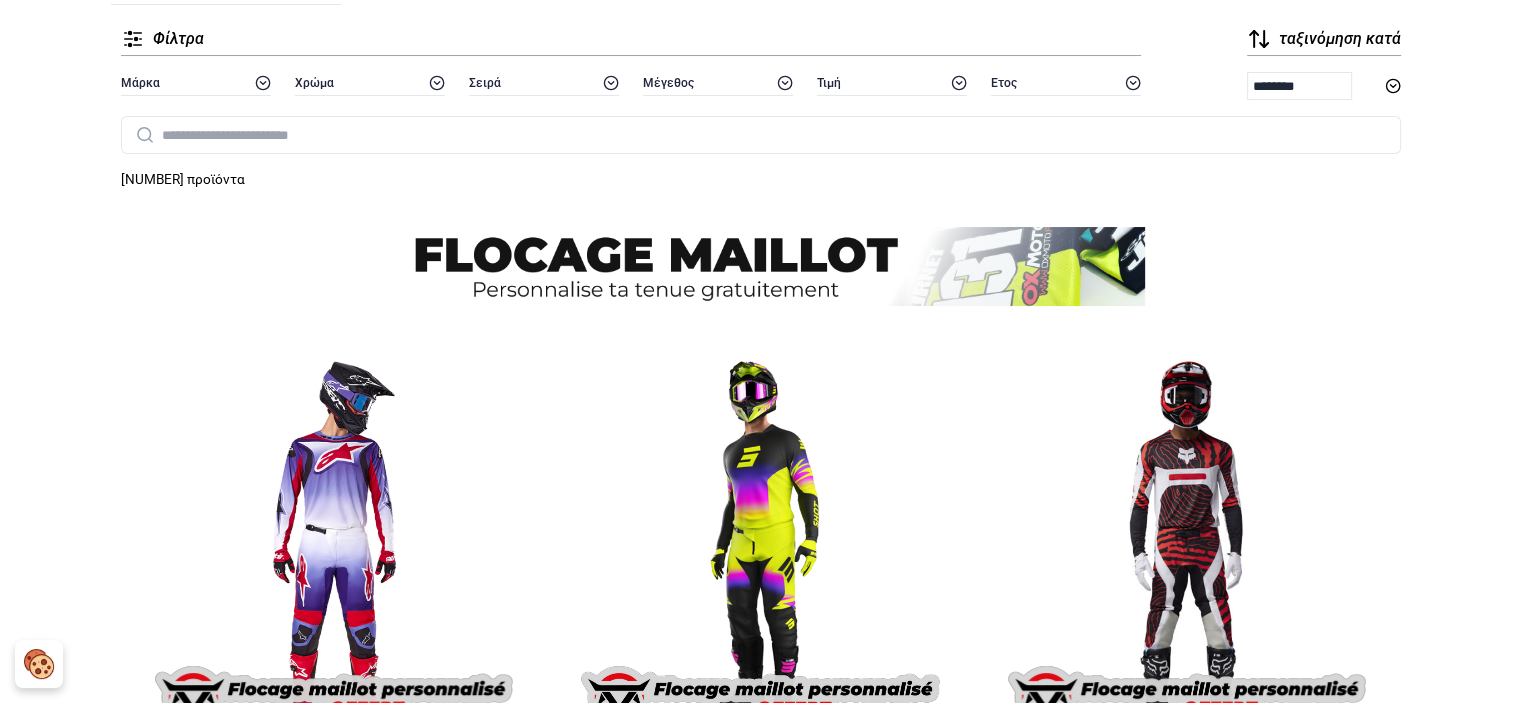 scroll, scrollTop: 200, scrollLeft: 0, axis: vertical 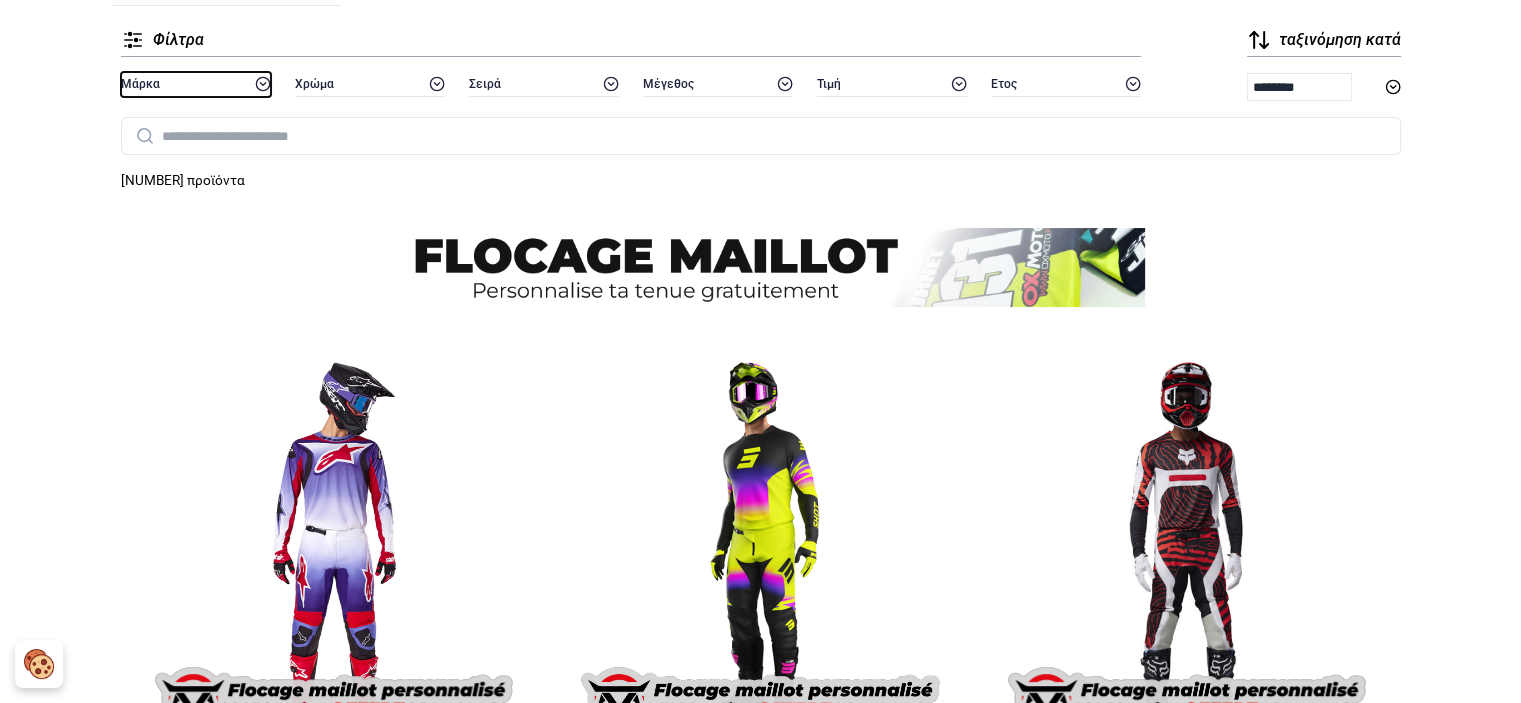 click on "Μάρκα" at bounding box center (196, 84) 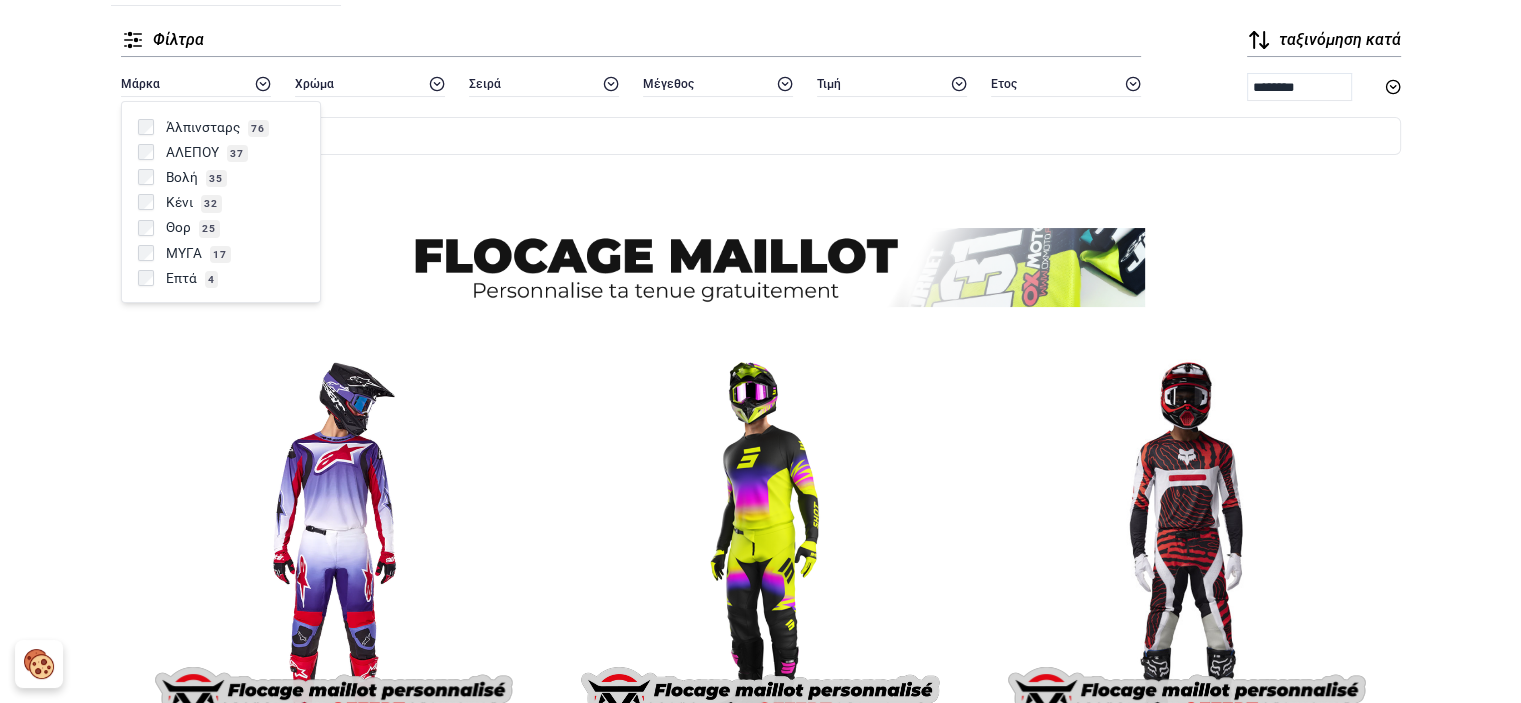 click on "Κένι" at bounding box center (179, 202) 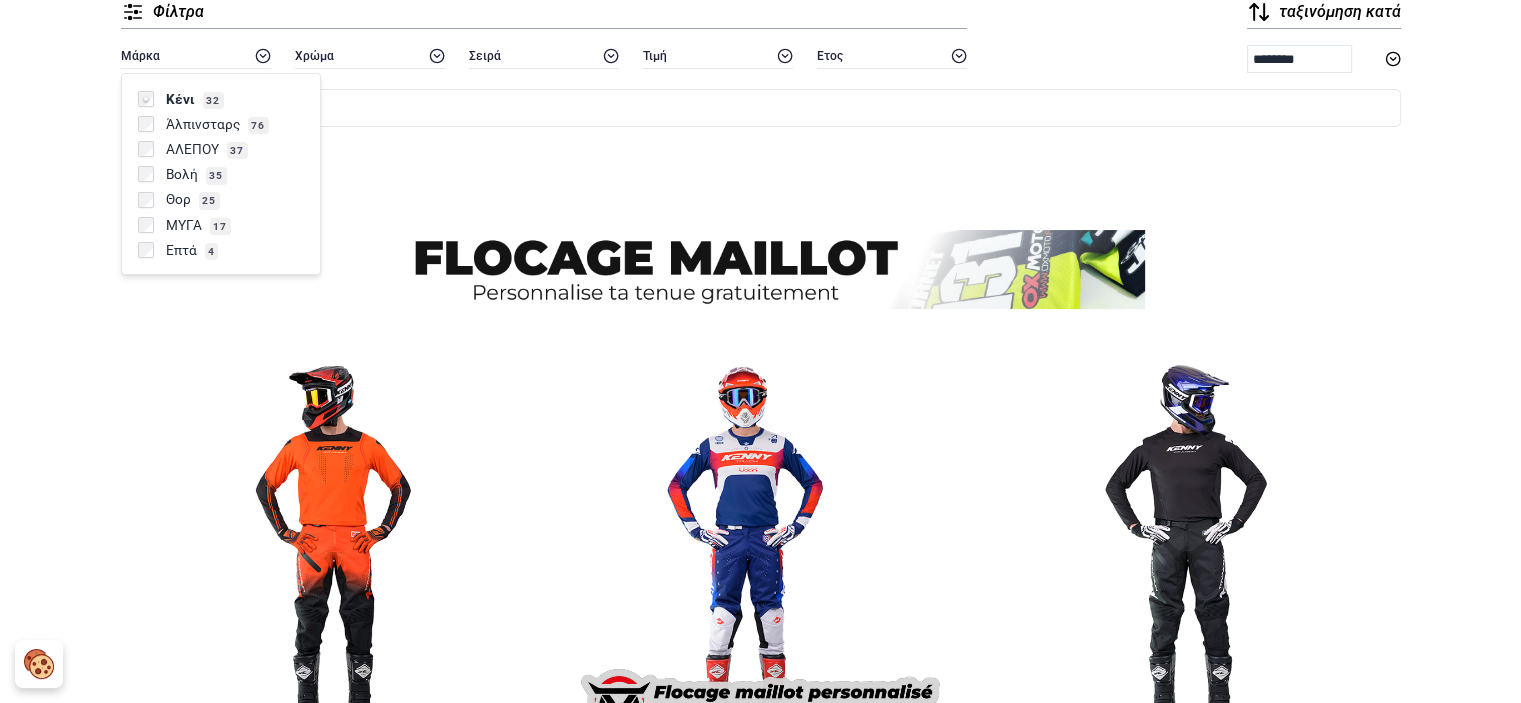 click on "**********" at bounding box center (760, 2489) 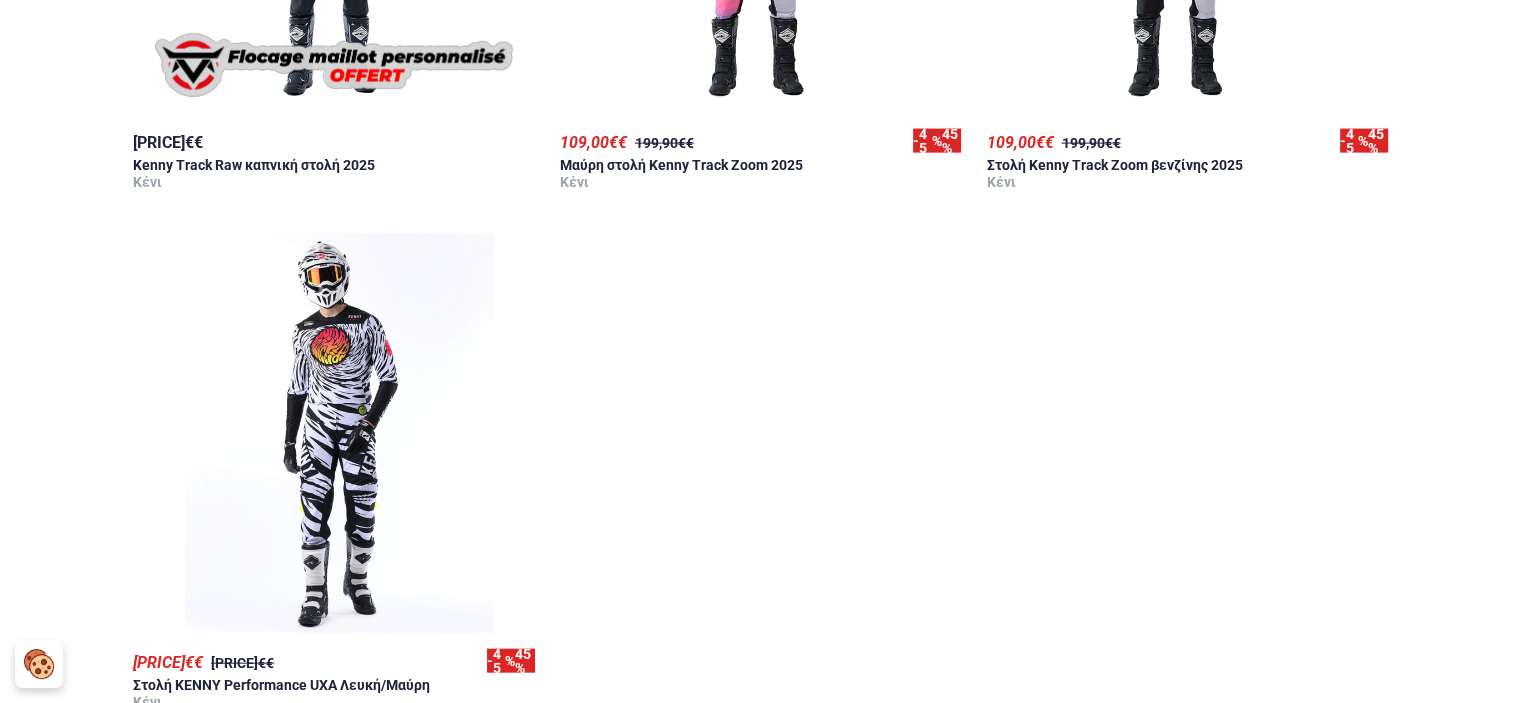 scroll, scrollTop: 4600, scrollLeft: 0, axis: vertical 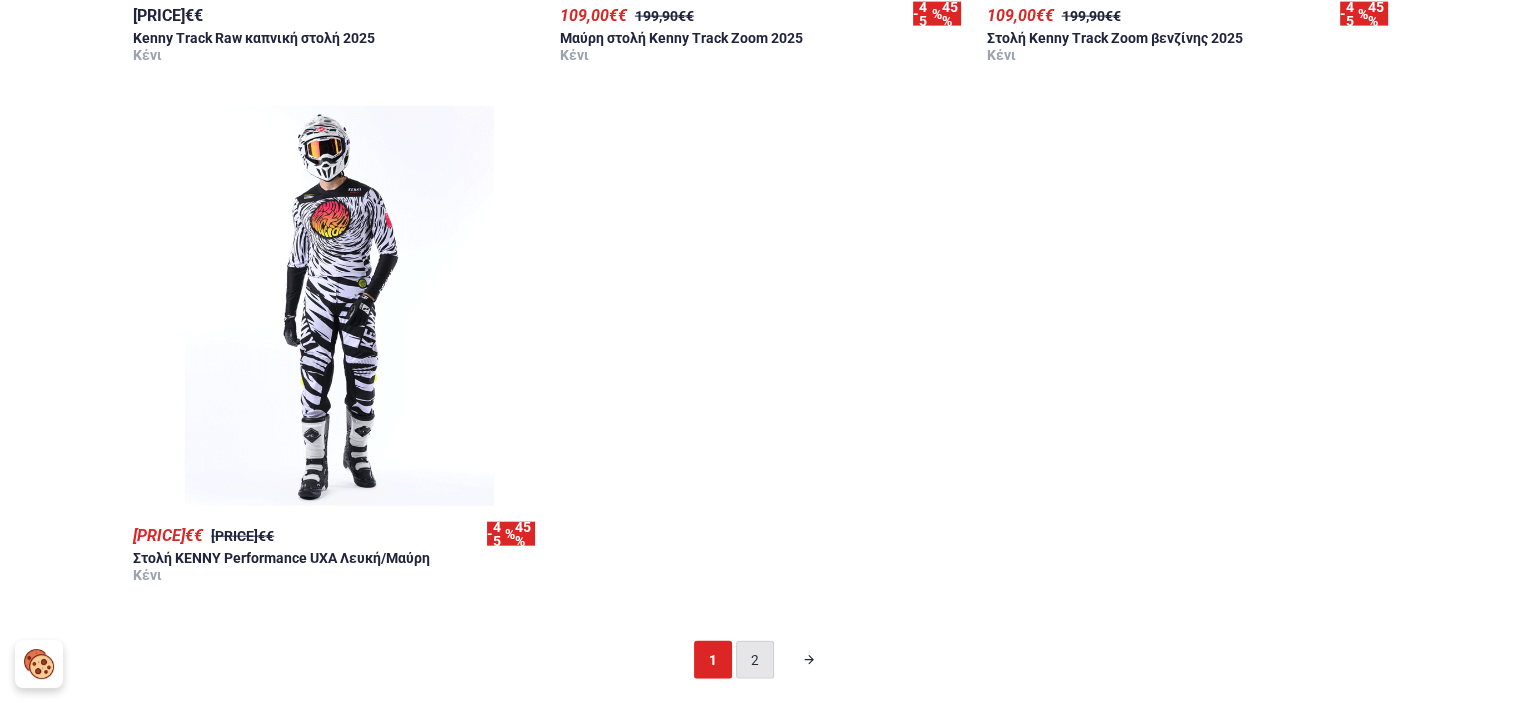 click on "2" at bounding box center (755, 660) 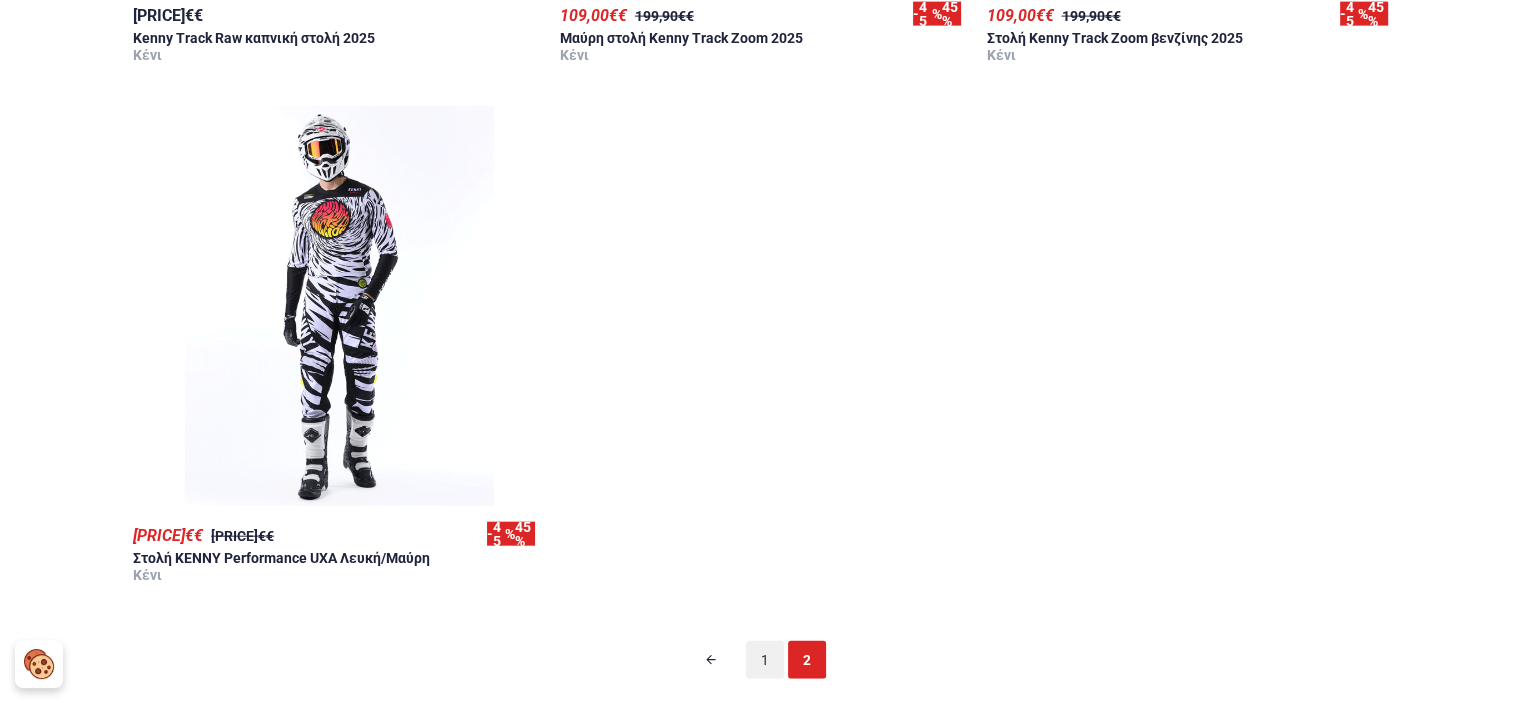 scroll, scrollTop: 98, scrollLeft: 0, axis: vertical 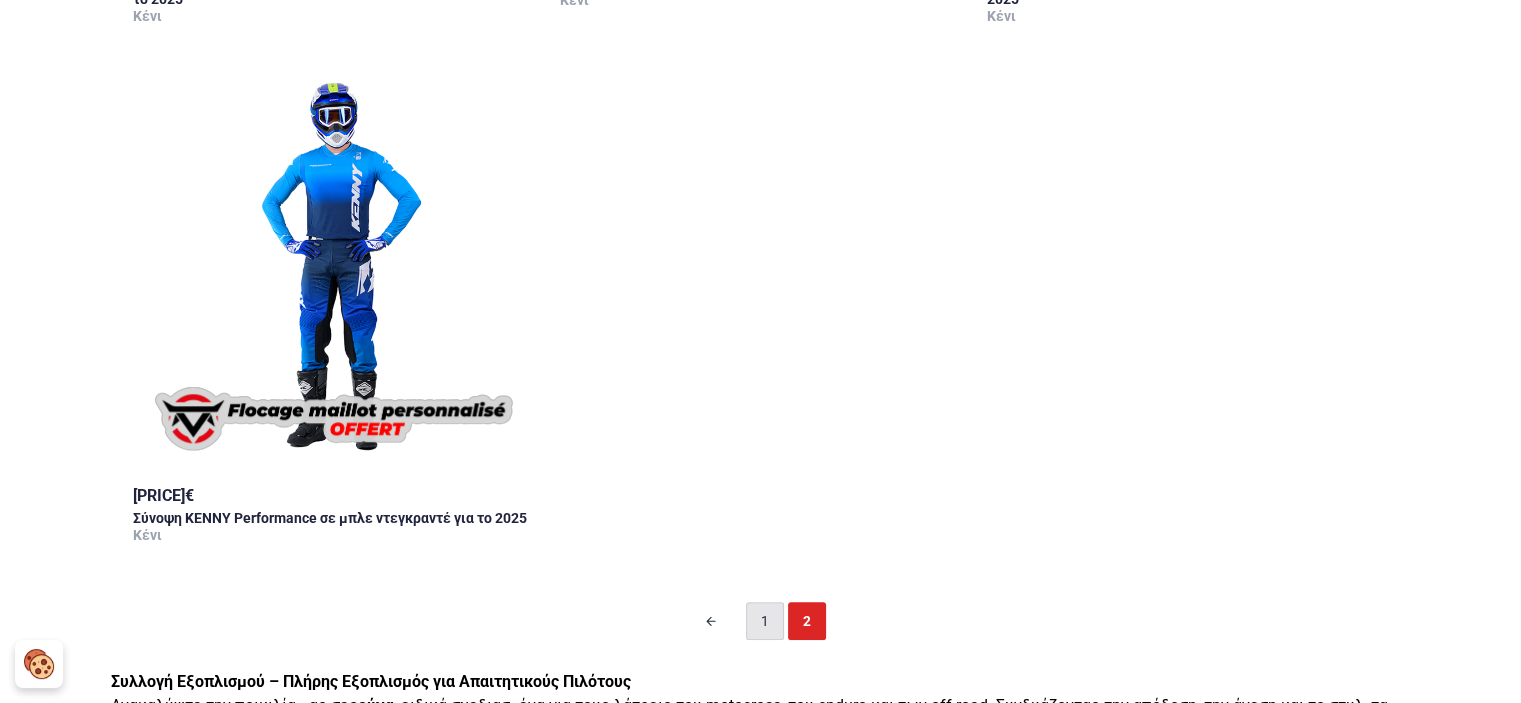 click on "1" at bounding box center (765, 621) 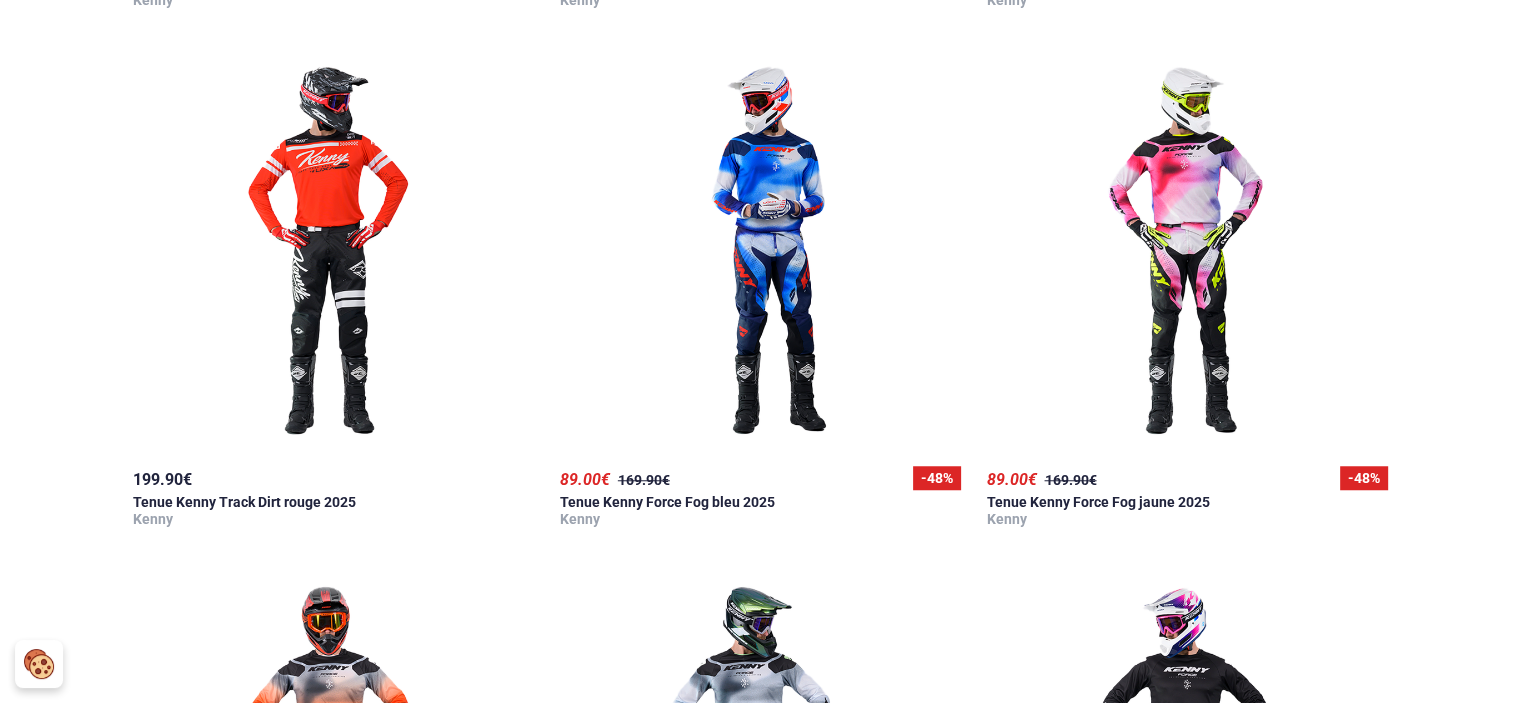 scroll, scrollTop: 98, scrollLeft: 0, axis: vertical 